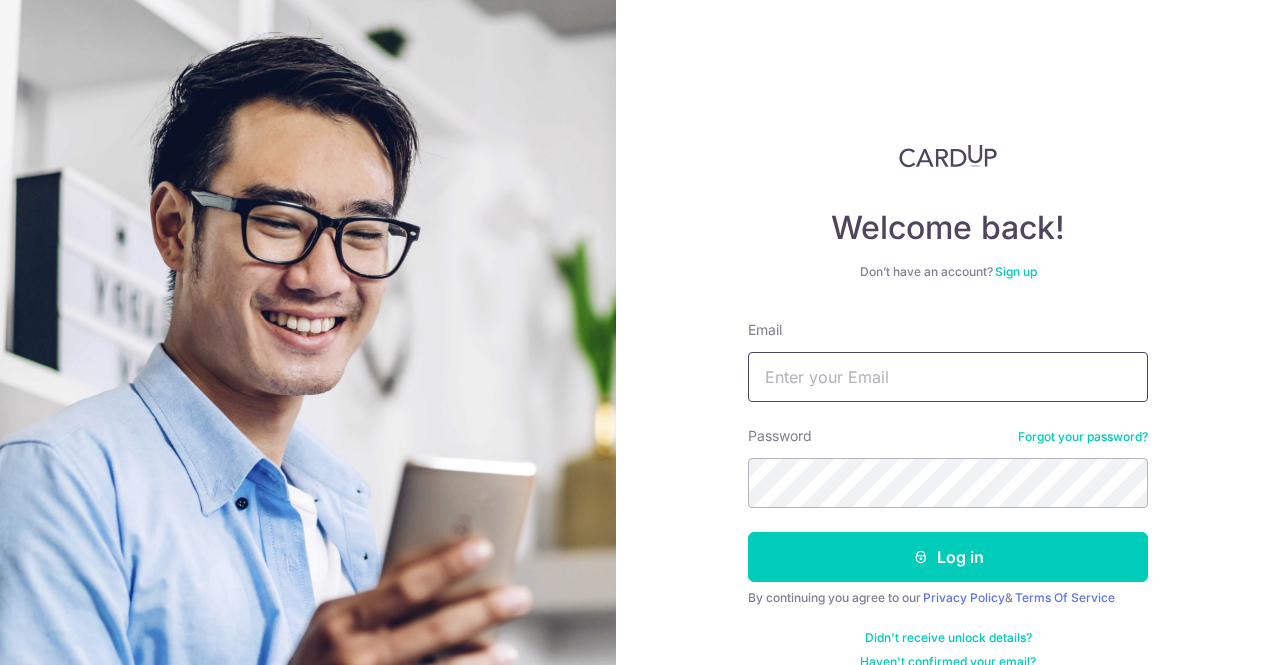 scroll, scrollTop: 0, scrollLeft: 0, axis: both 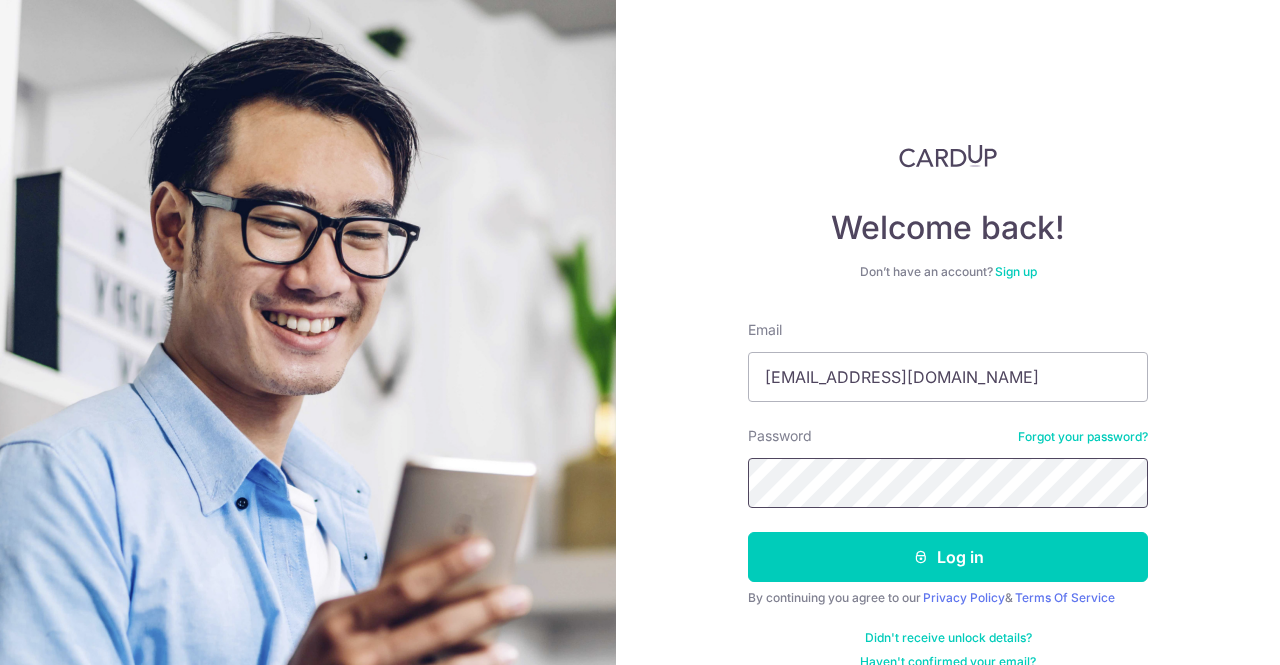 click on "Log in" at bounding box center (948, 557) 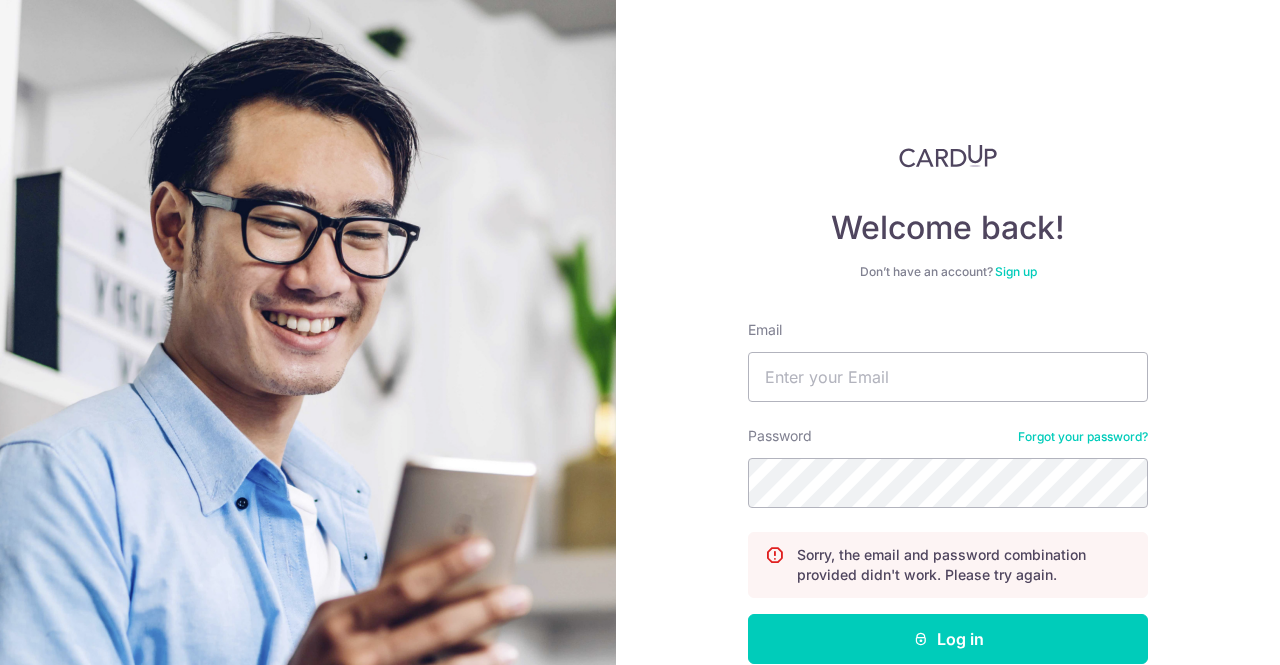 scroll, scrollTop: 0, scrollLeft: 0, axis: both 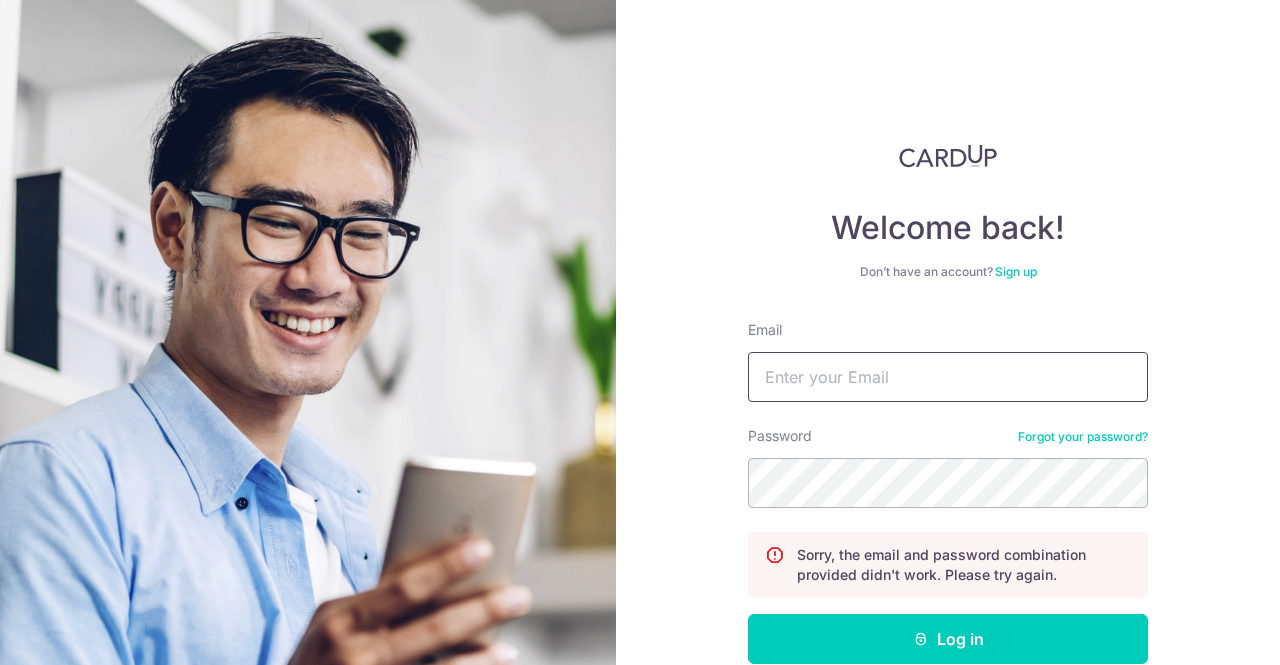 click on "Email" at bounding box center [948, 377] 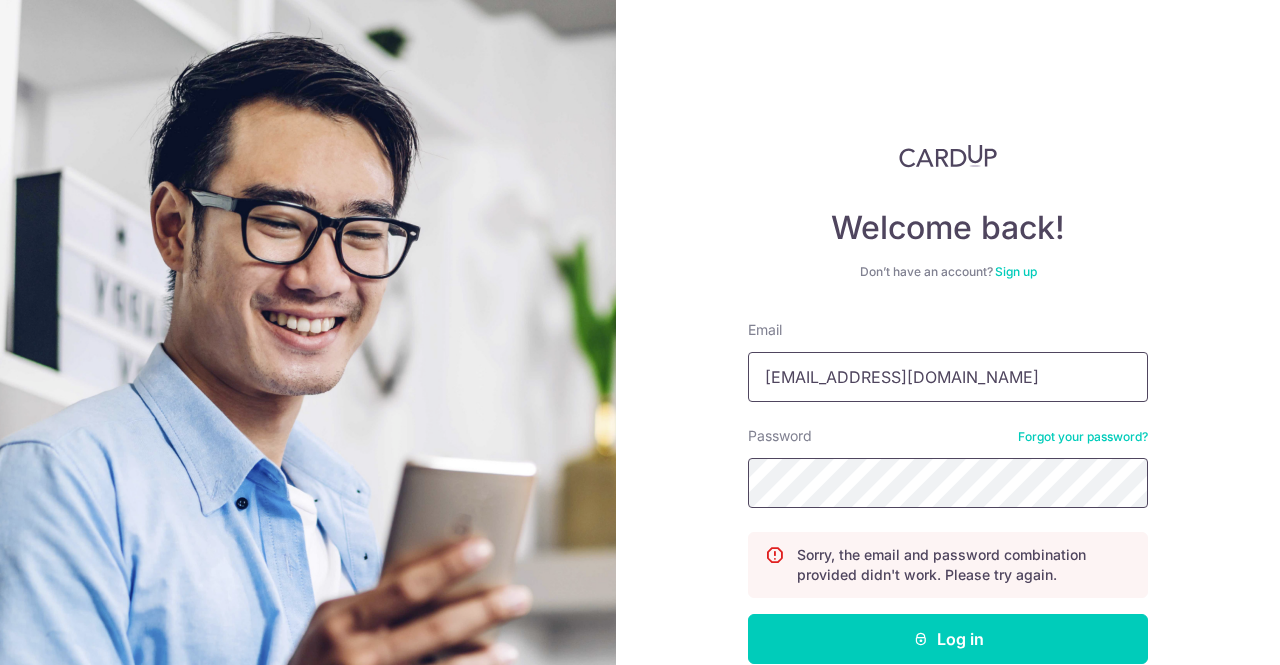 click on "Log in" at bounding box center (948, 639) 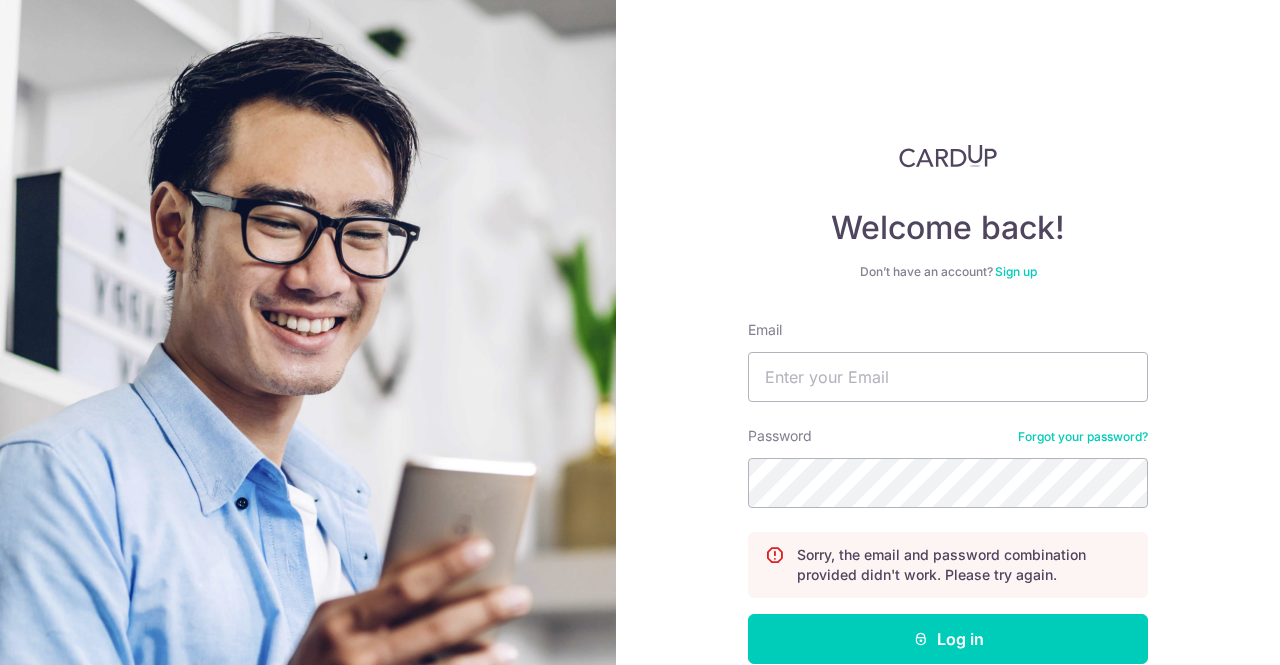 click on "Email" at bounding box center (948, 377) 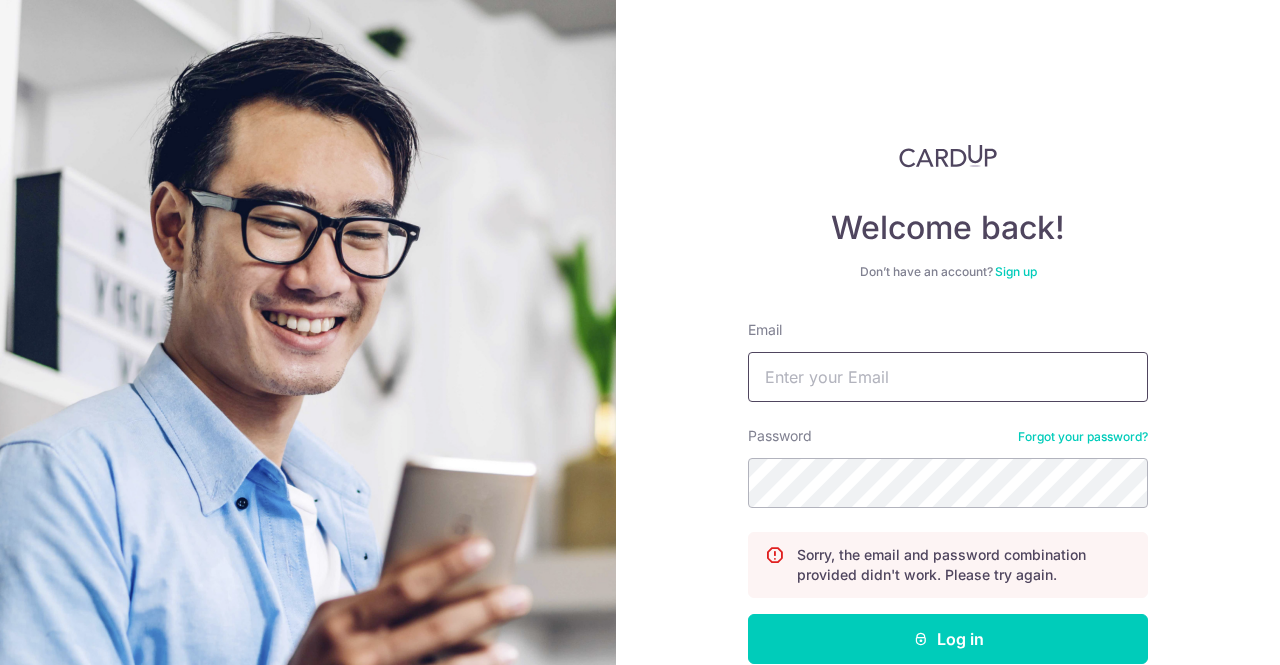 type on "[EMAIL_ADDRESS][DOMAIN_NAME]" 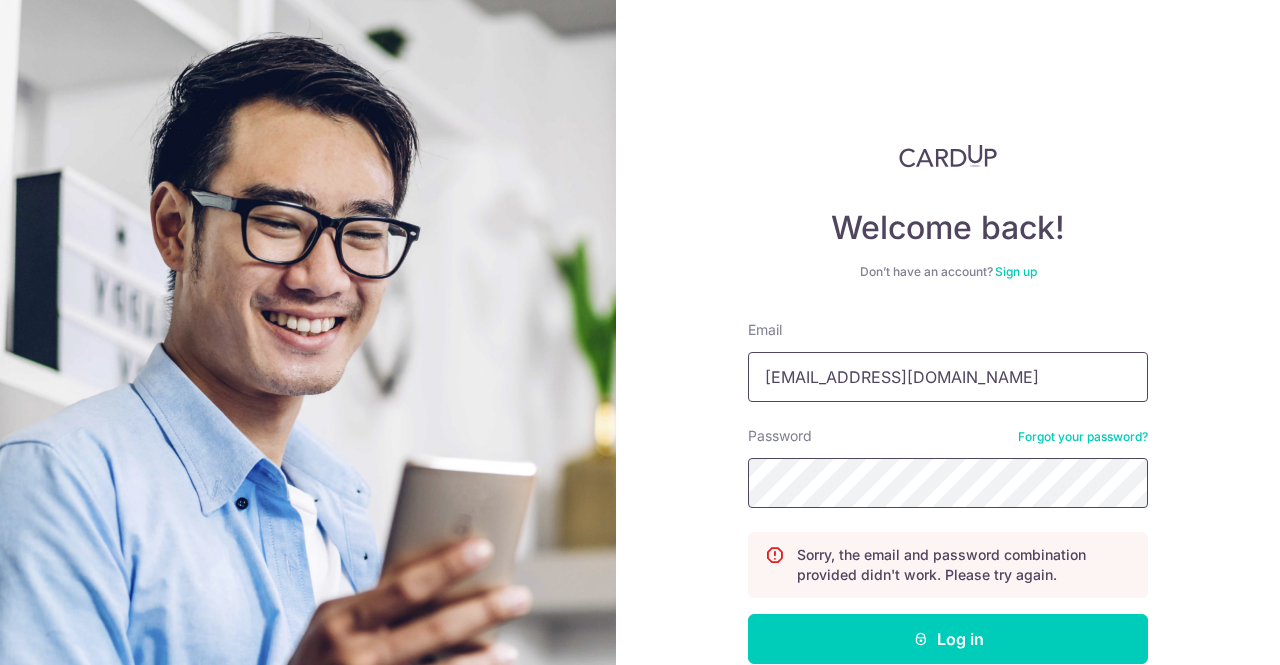 click on "Log in" at bounding box center [948, 639] 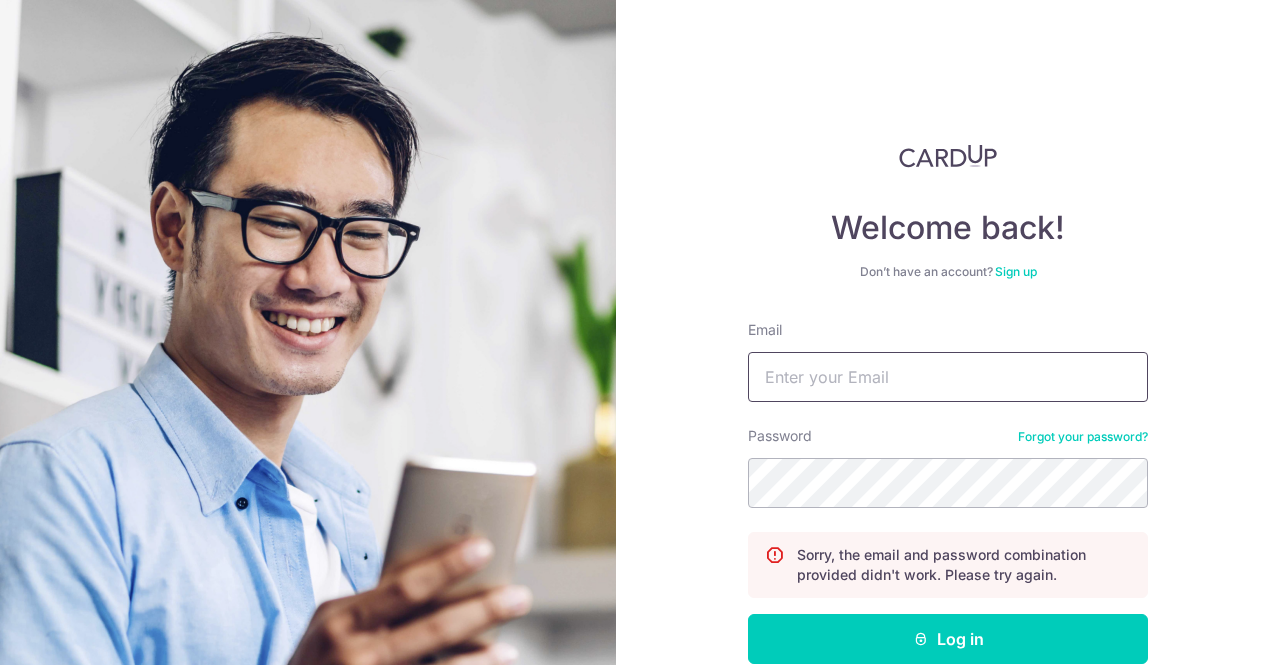 scroll, scrollTop: 0, scrollLeft: 0, axis: both 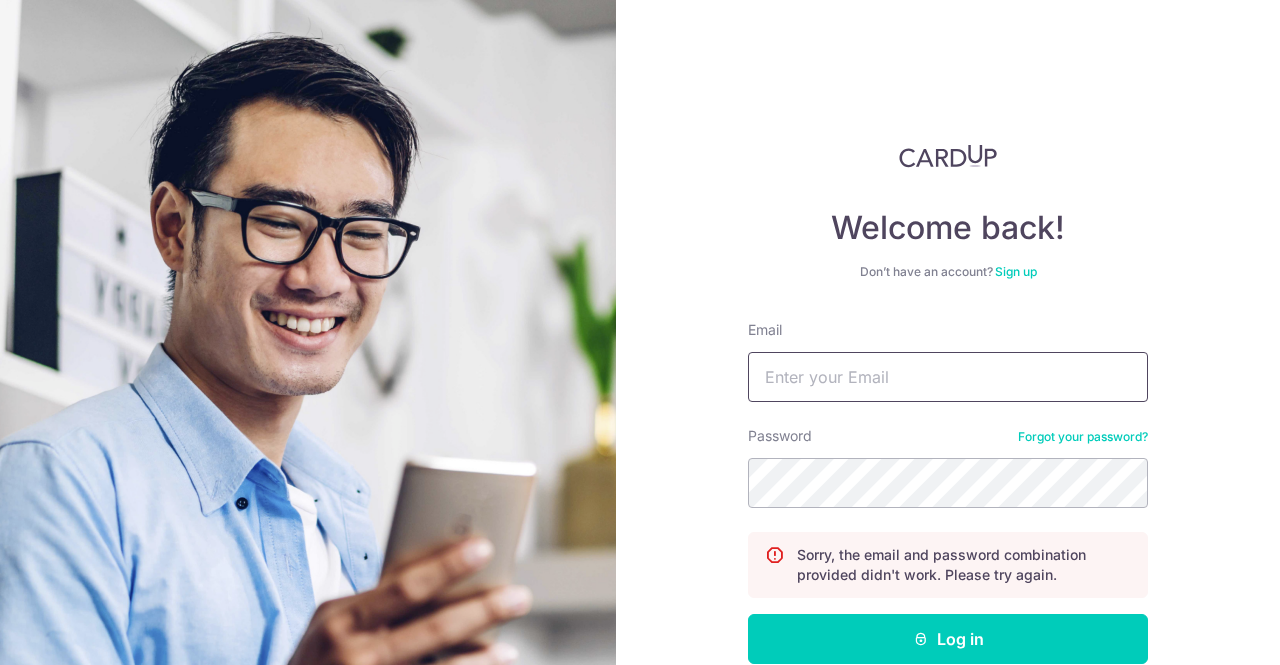 type on "[EMAIL_ADDRESS][DOMAIN_NAME]" 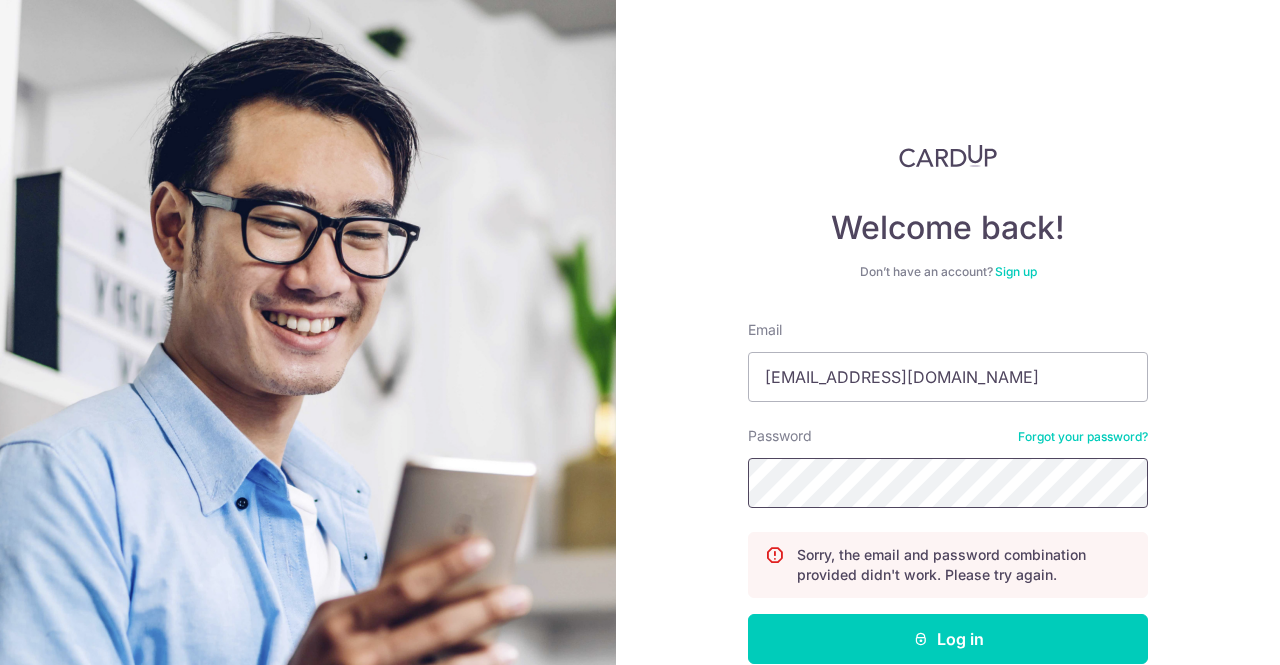 click on "Log in" at bounding box center [948, 639] 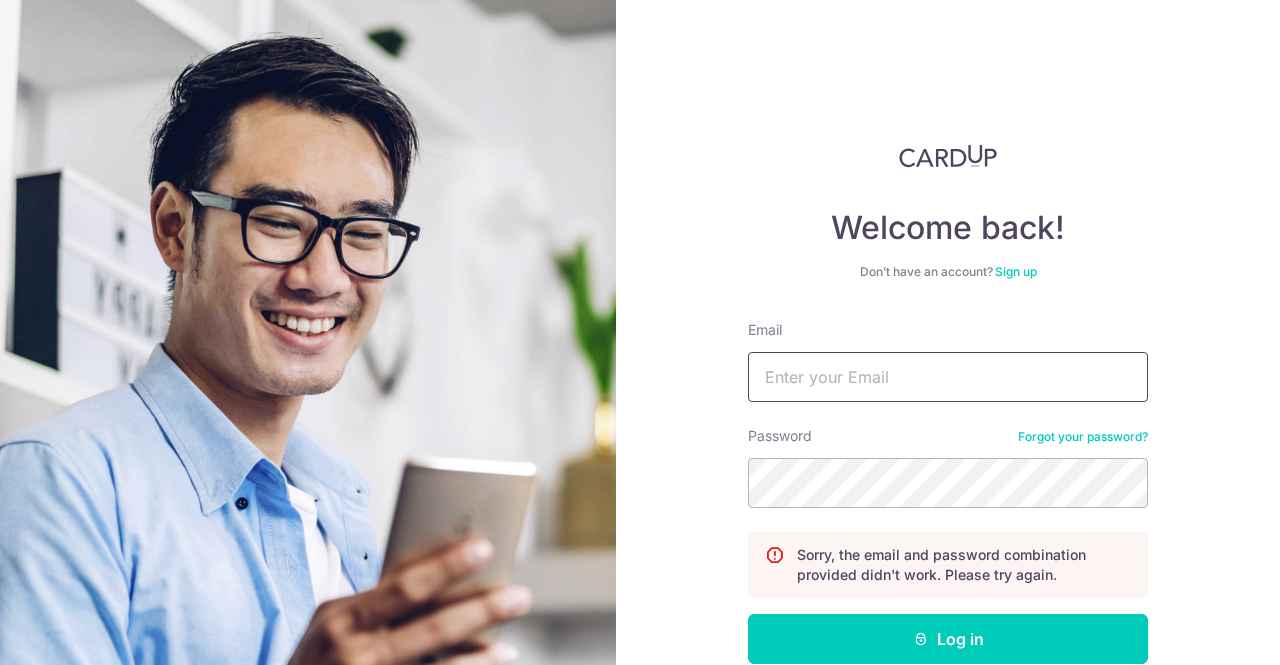 scroll, scrollTop: 0, scrollLeft: 0, axis: both 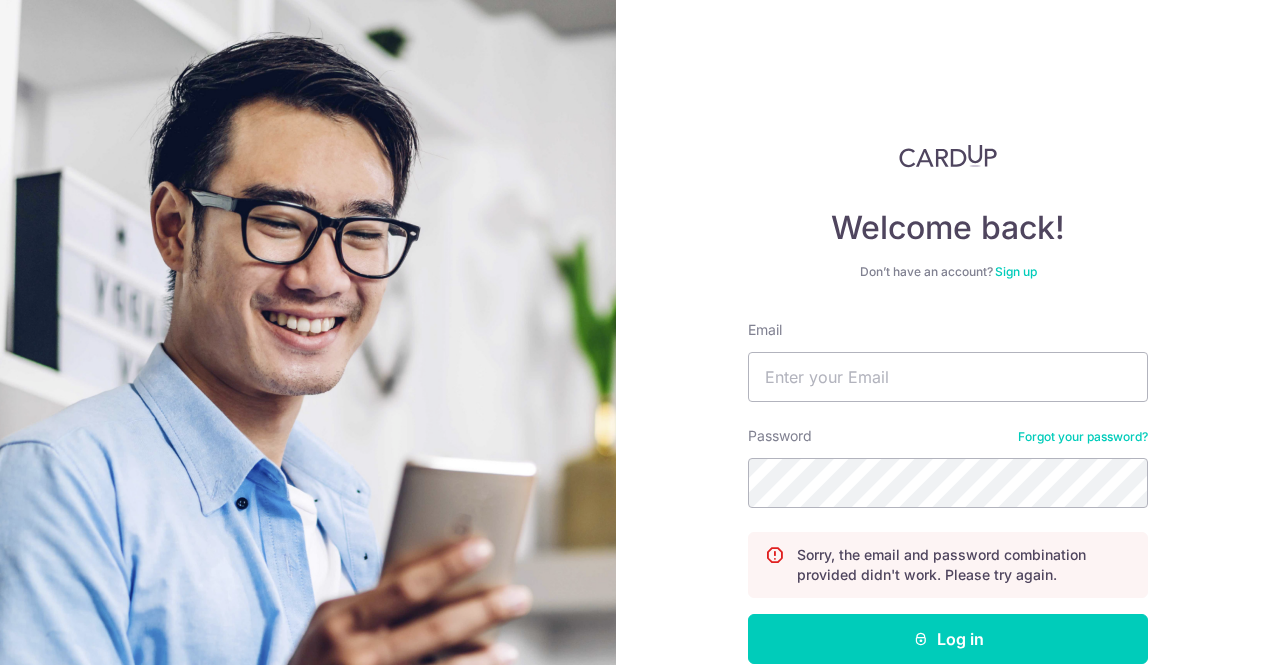 click on "Forgot your password?" at bounding box center (1083, 437) 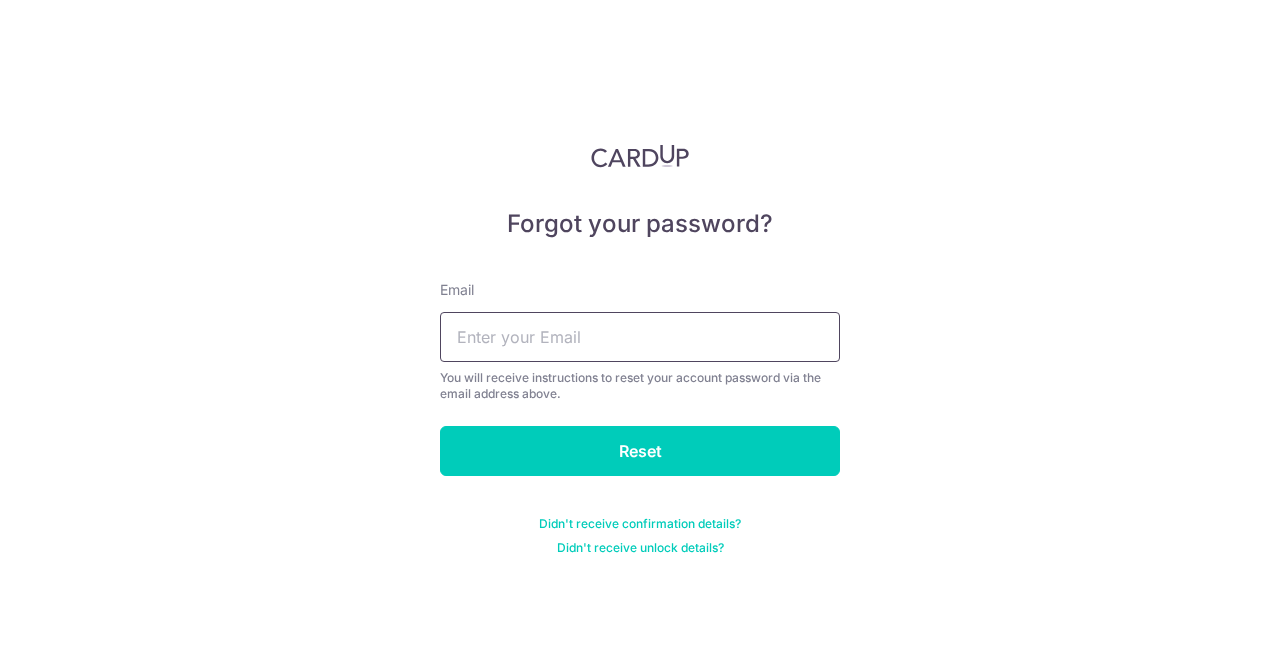 click at bounding box center (640, 337) 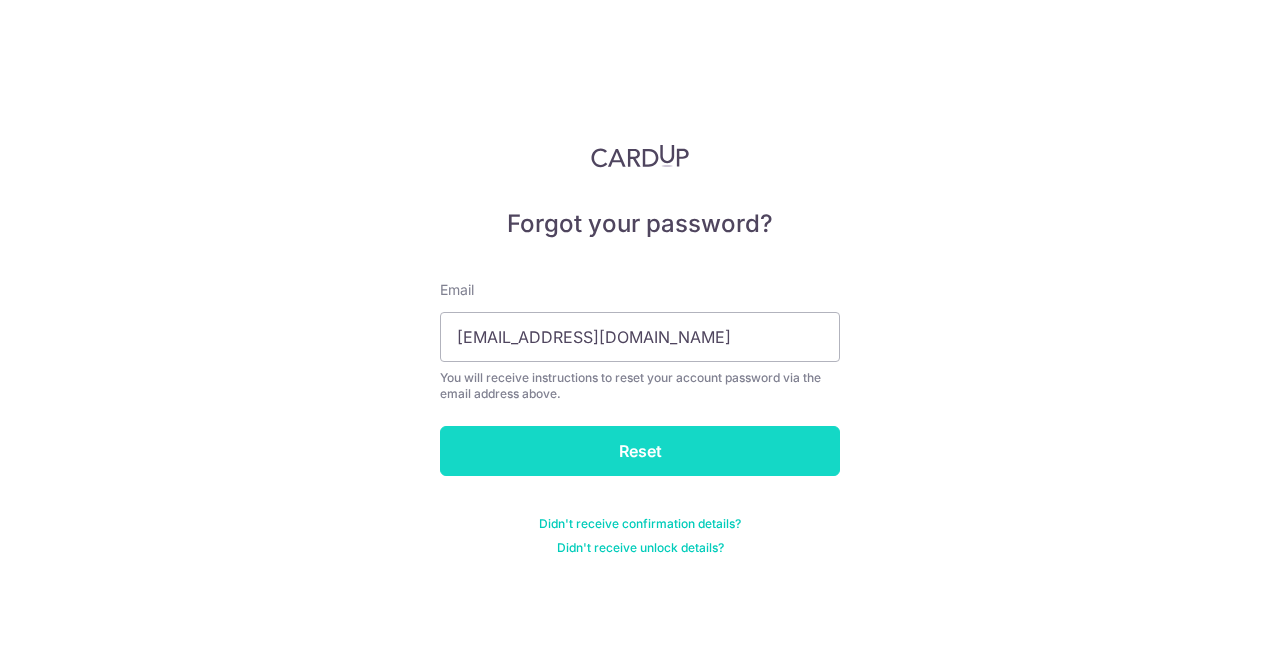 click on "Reset" at bounding box center [640, 451] 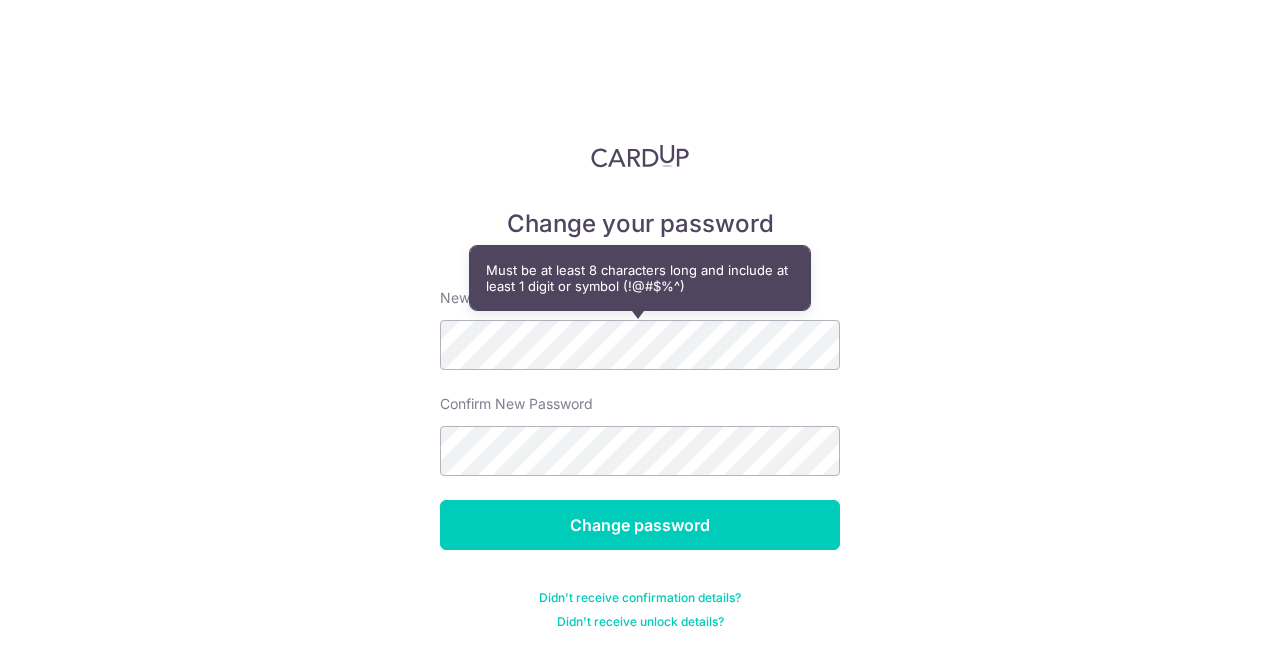 scroll, scrollTop: 0, scrollLeft: 0, axis: both 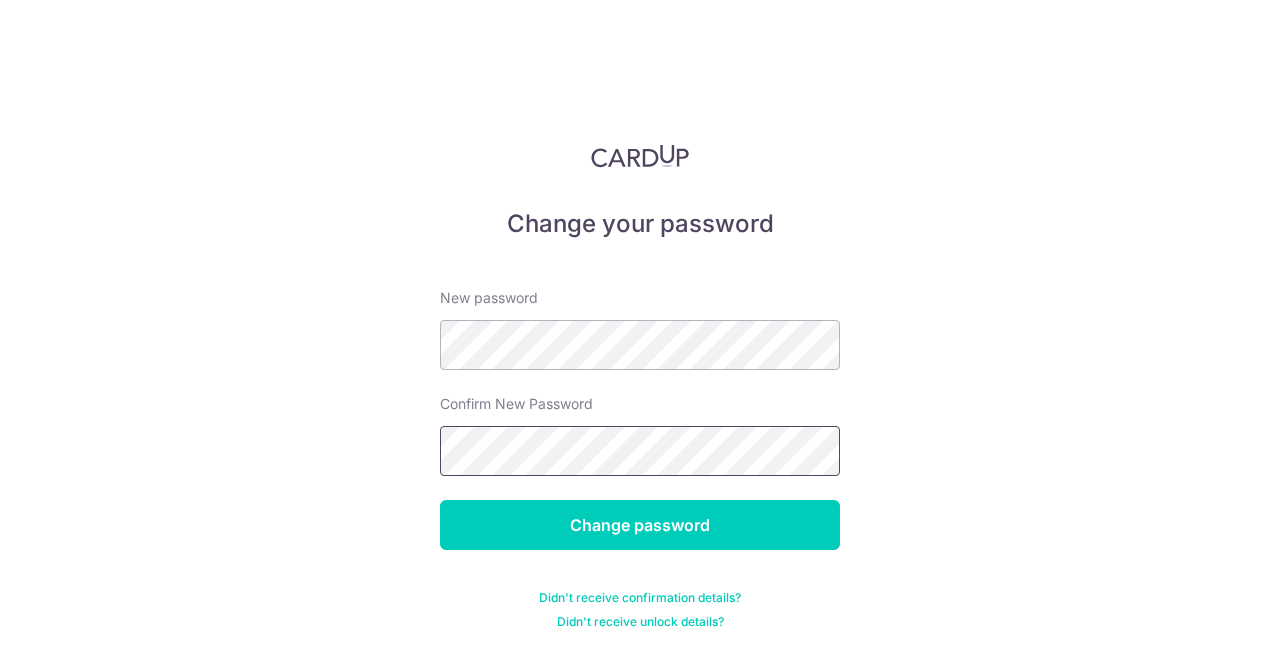 click on "Change password" at bounding box center (640, 525) 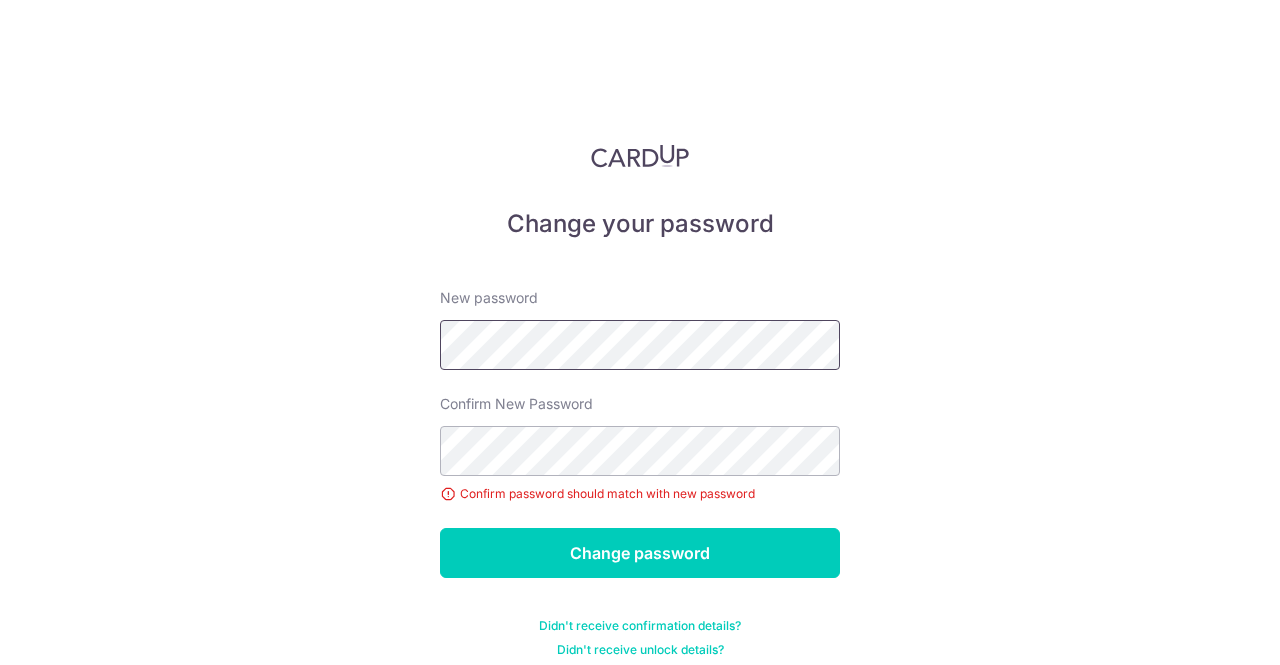 scroll, scrollTop: 0, scrollLeft: 0, axis: both 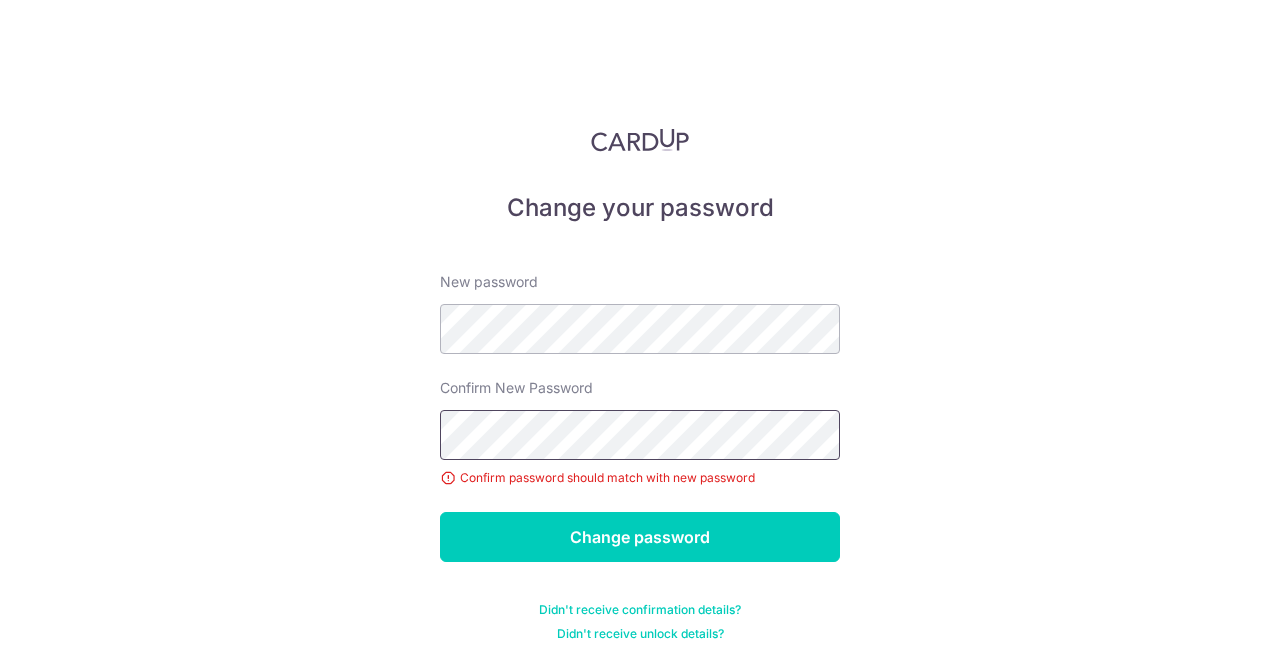 click on "Change password" at bounding box center (640, 537) 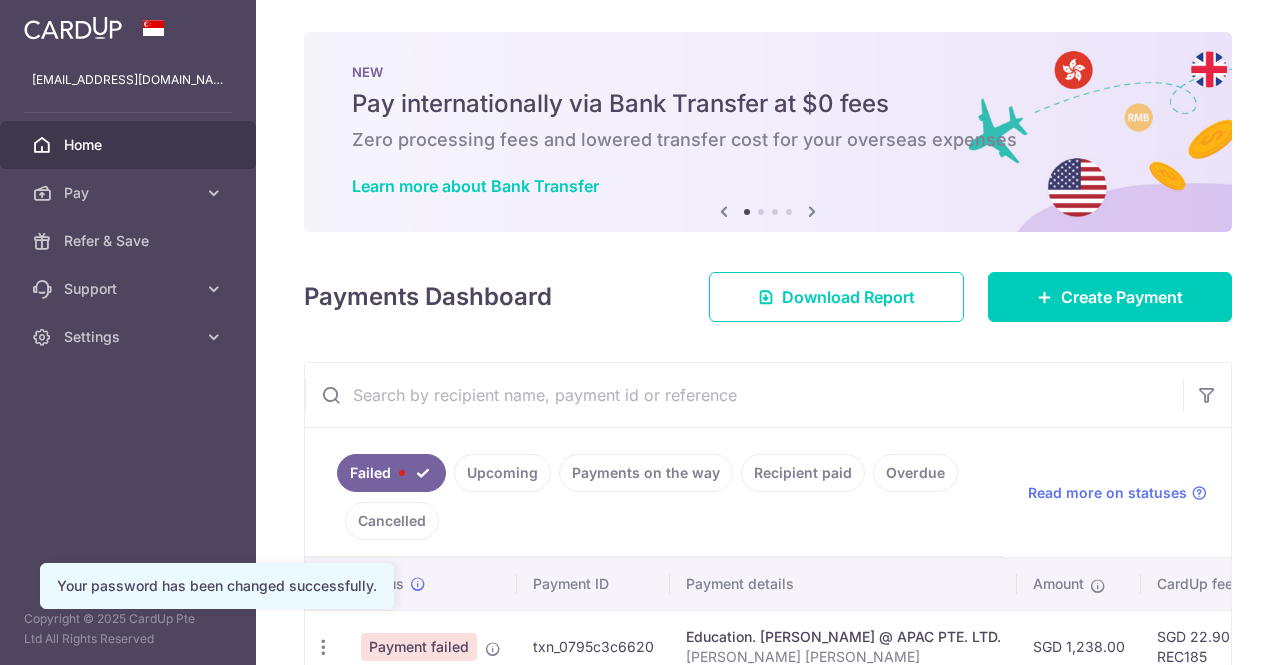 scroll, scrollTop: 0, scrollLeft: 0, axis: both 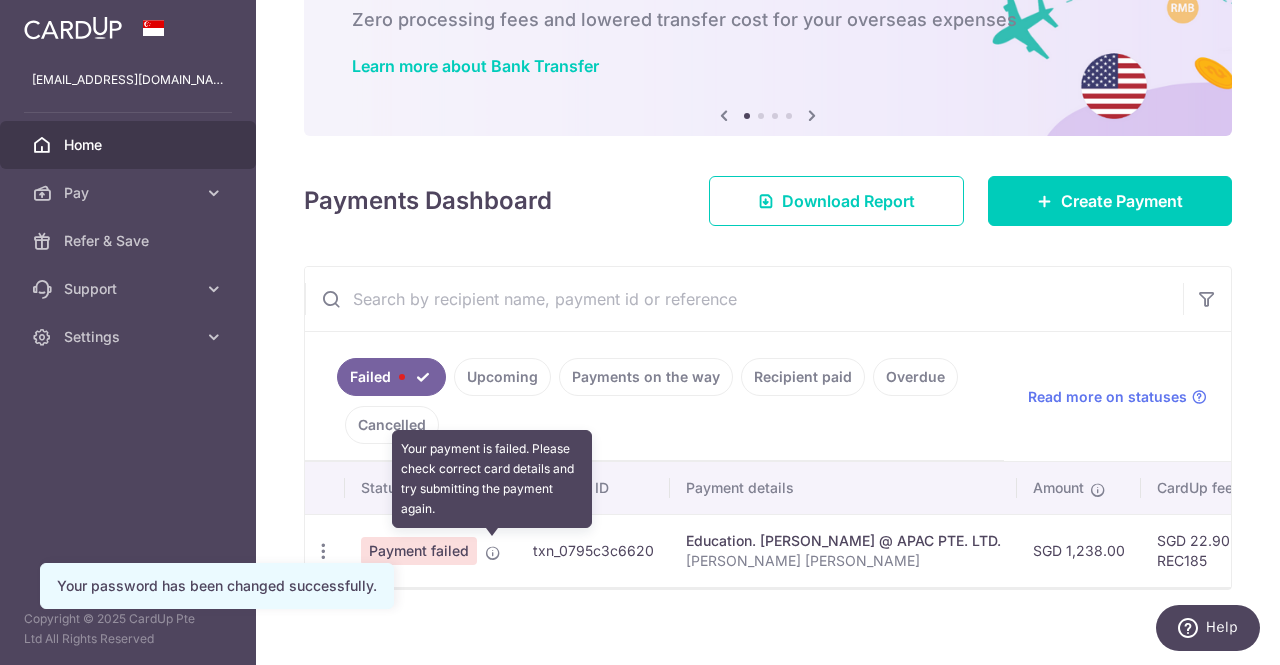 click at bounding box center [493, 553] 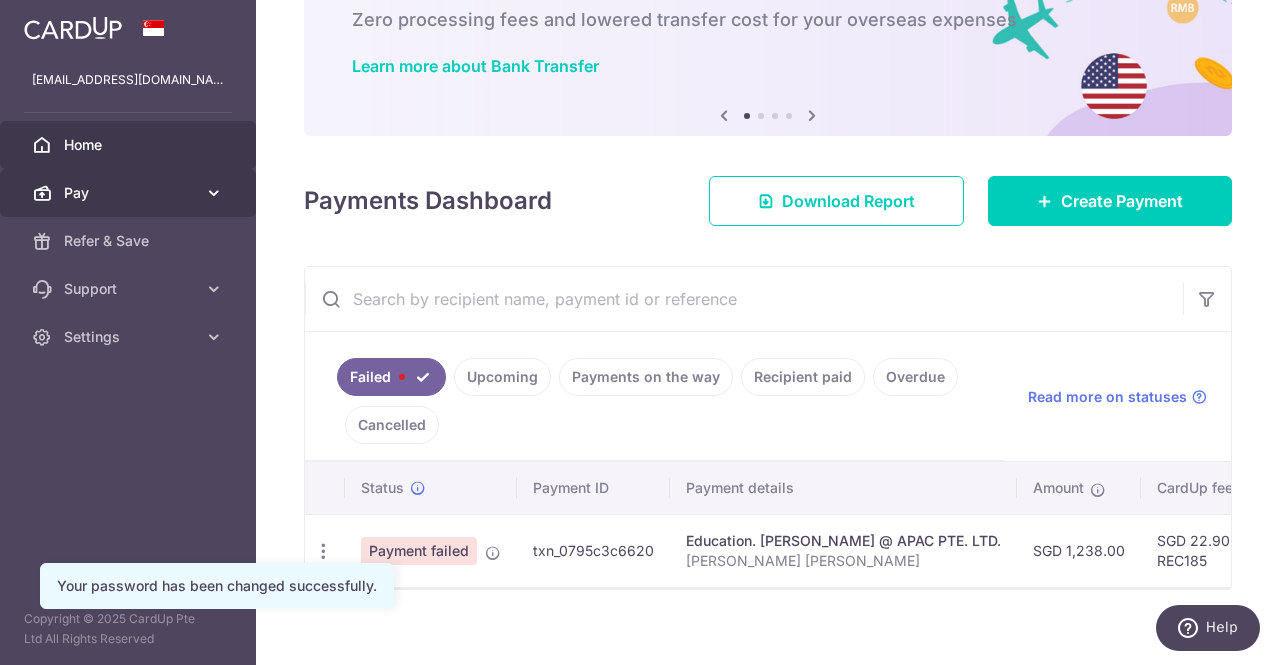 click at bounding box center [214, 193] 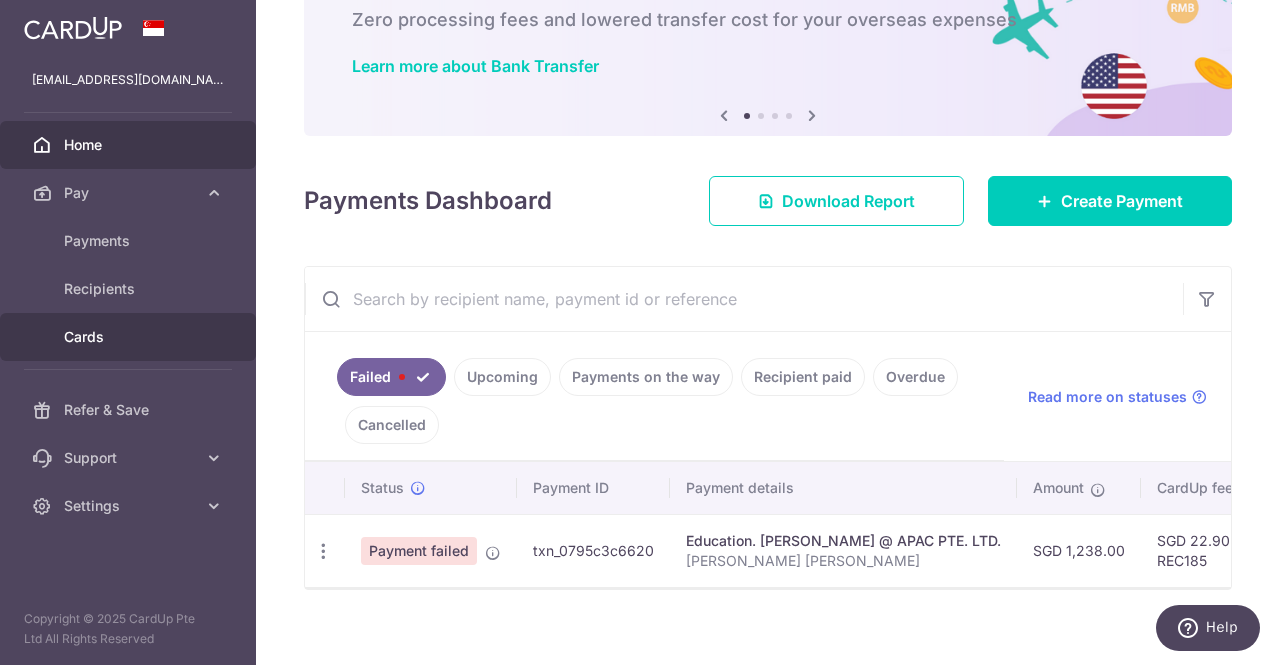 click on "Cards" at bounding box center [130, 337] 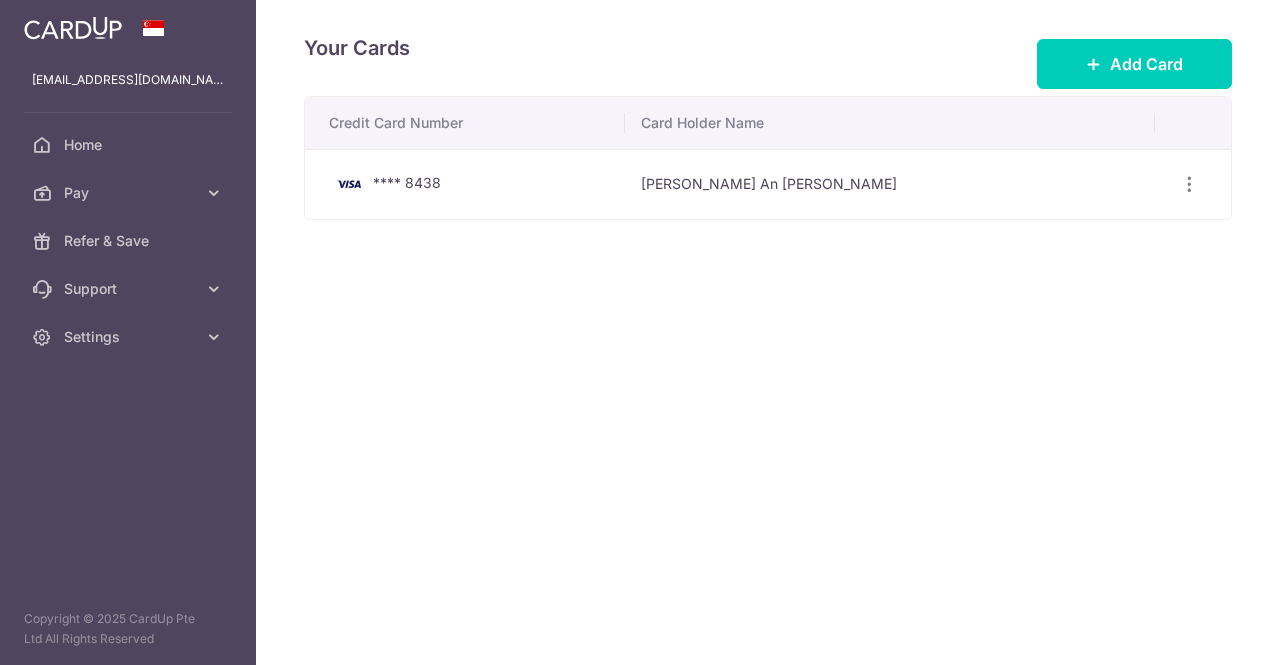 scroll, scrollTop: 0, scrollLeft: 0, axis: both 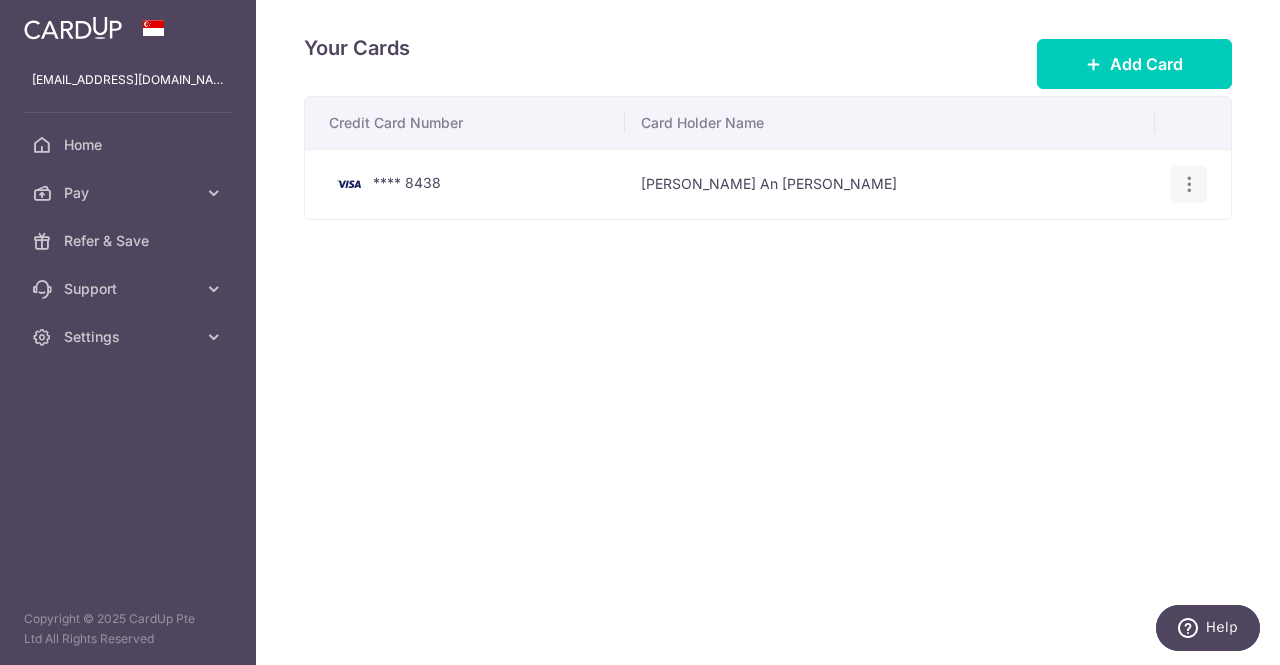 click at bounding box center (1189, 184) 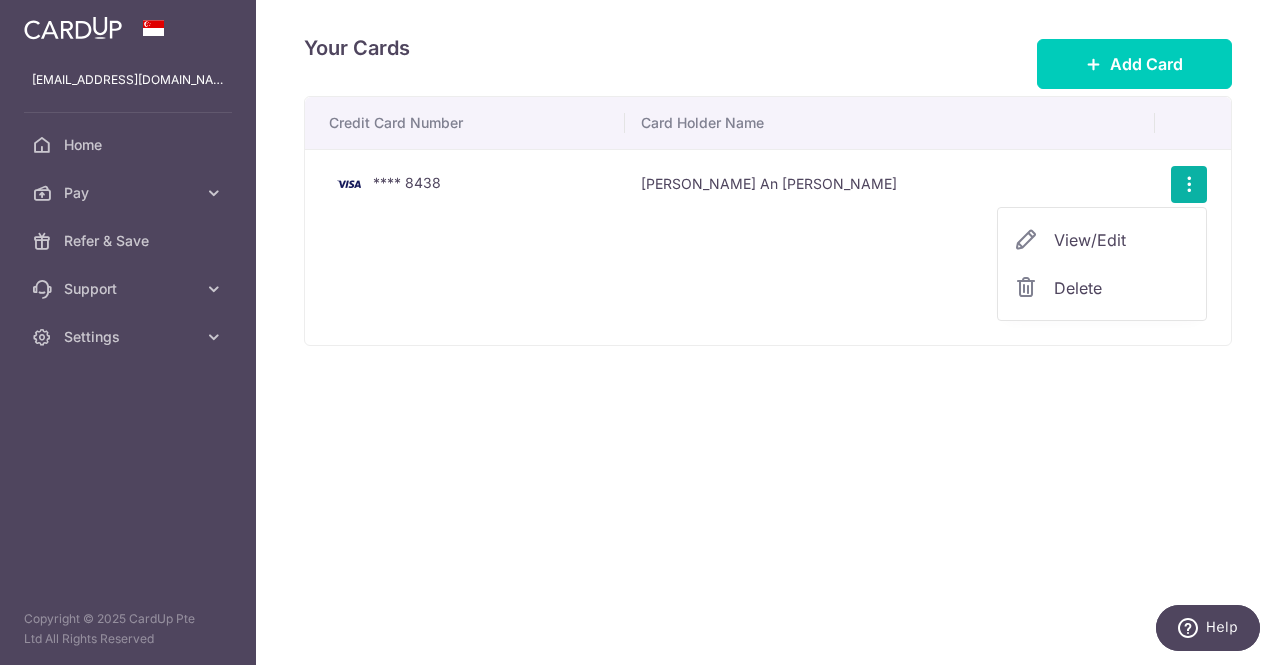 click on "View/Edit" at bounding box center (1102, 240) 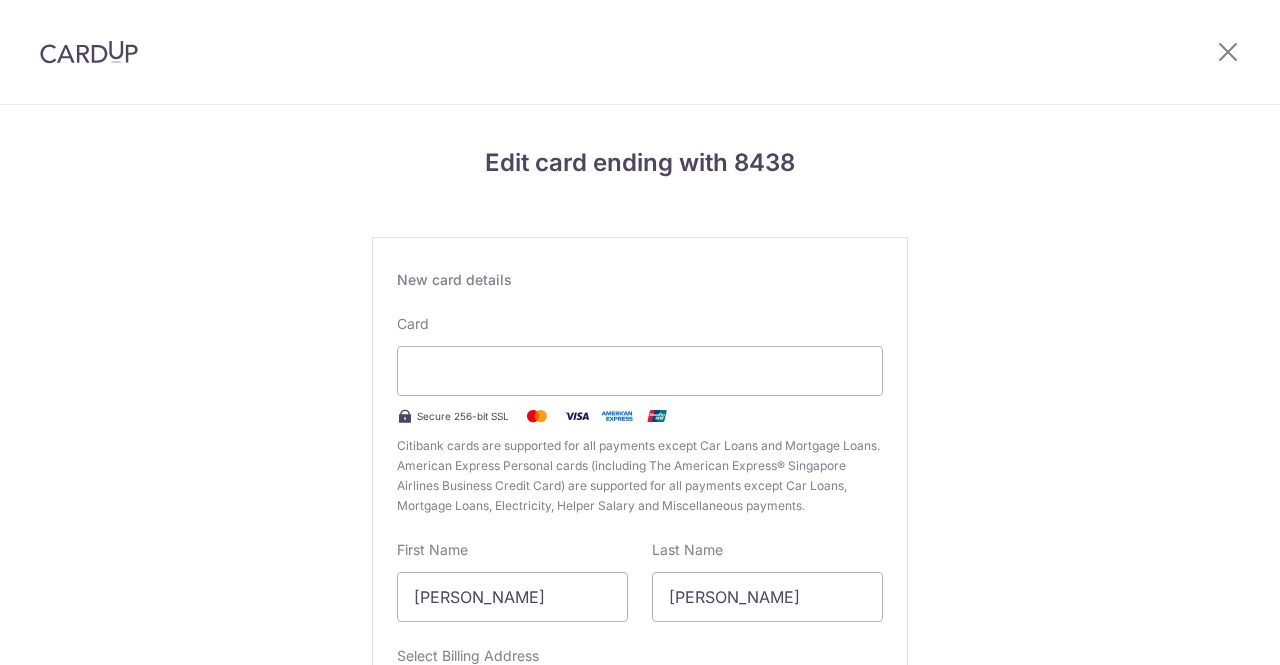 scroll, scrollTop: 0, scrollLeft: 0, axis: both 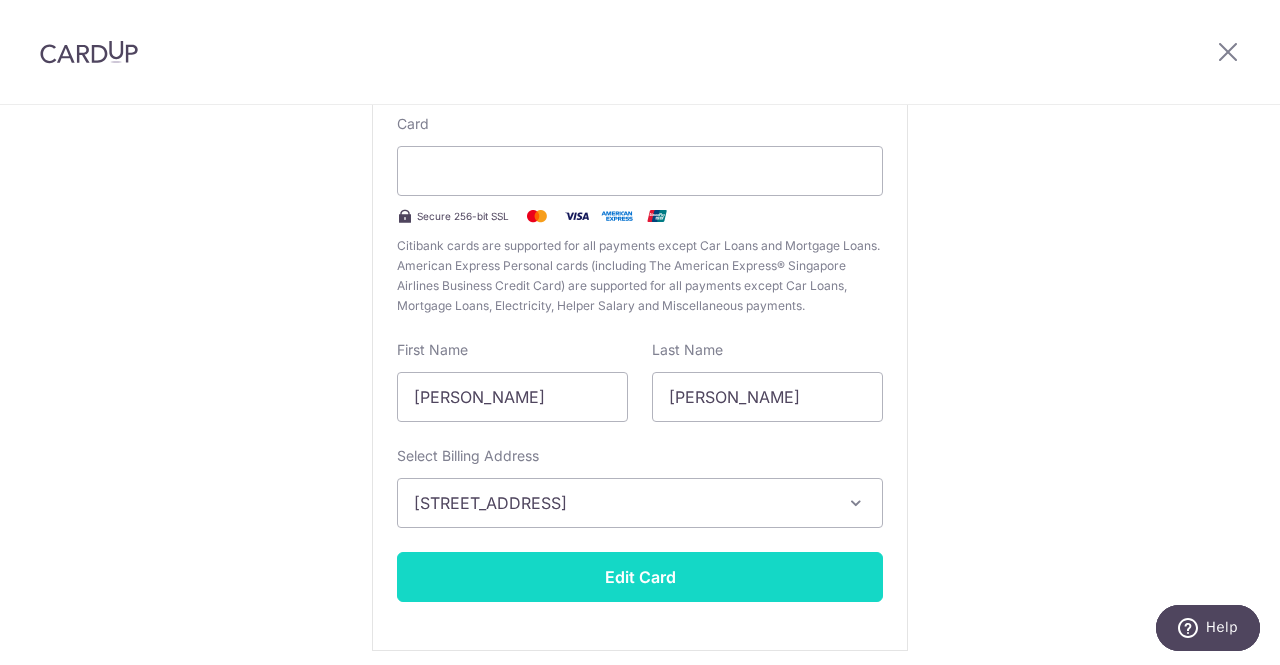 click on "Edit Card" at bounding box center (640, 577) 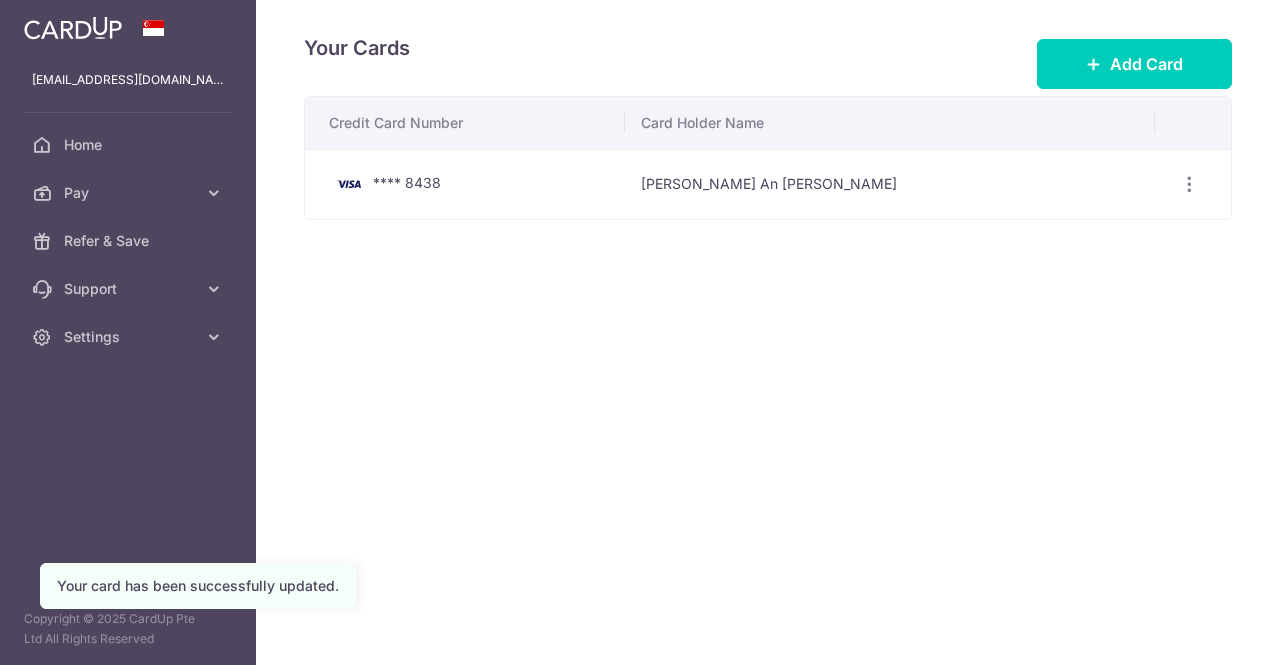 scroll, scrollTop: 0, scrollLeft: 0, axis: both 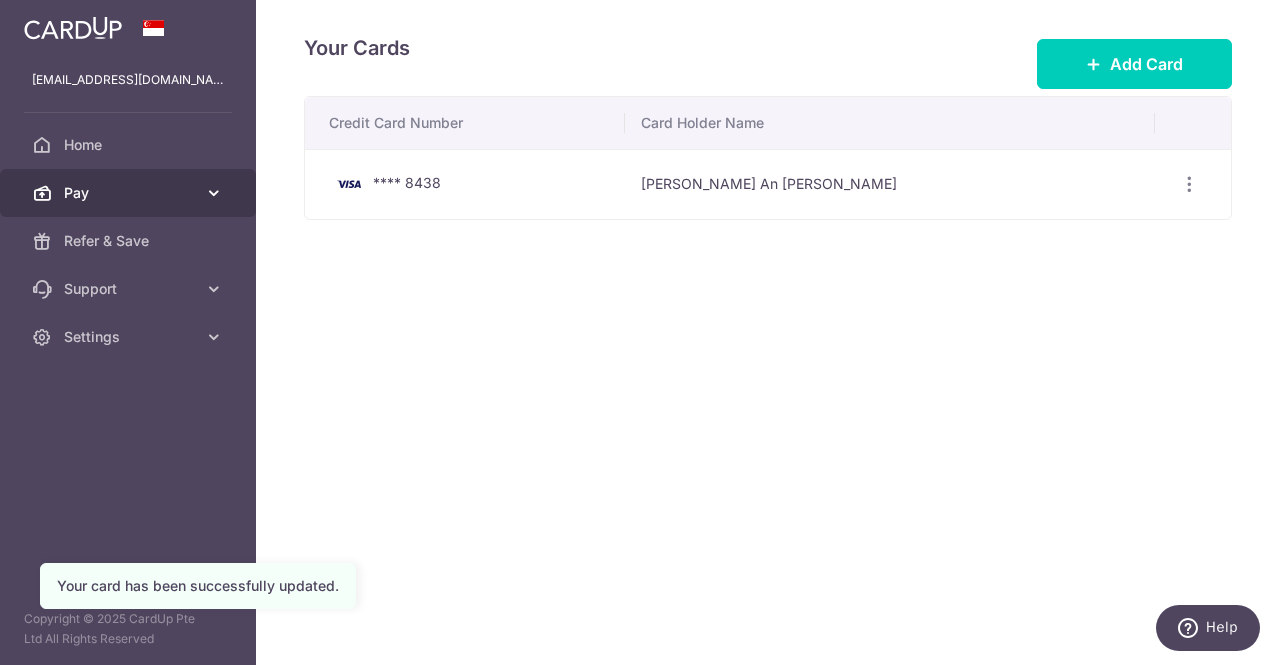 click on "Pay" at bounding box center (130, 193) 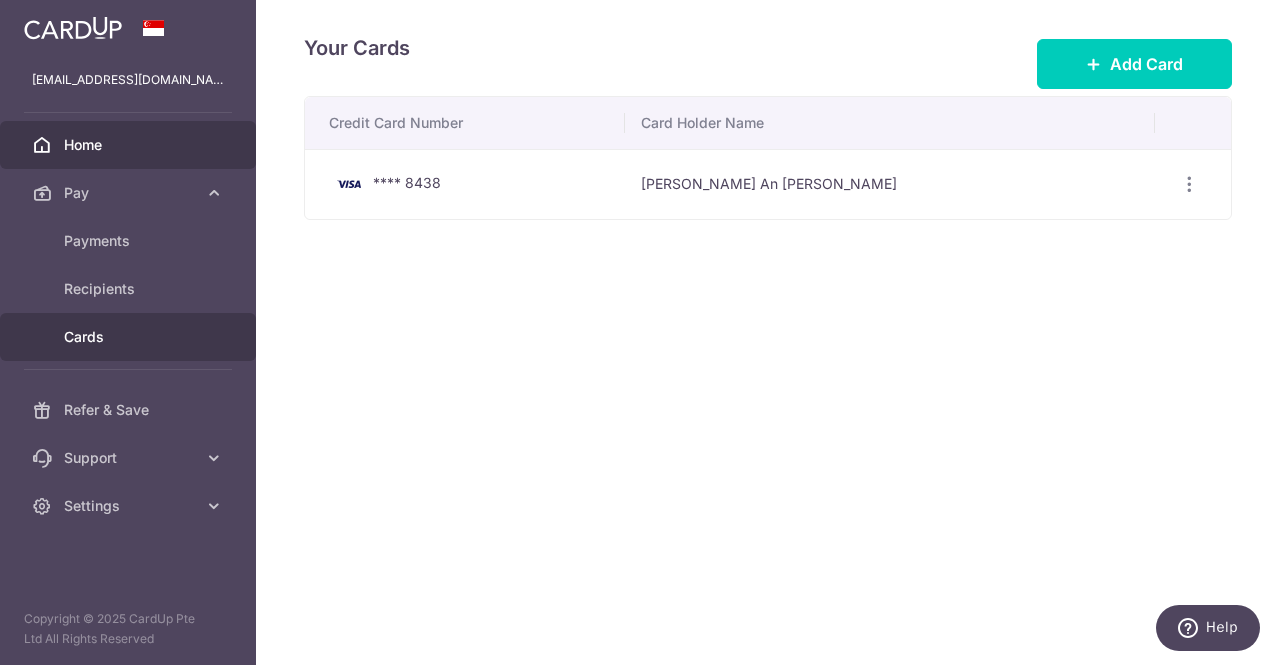 click on "Home" at bounding box center [130, 145] 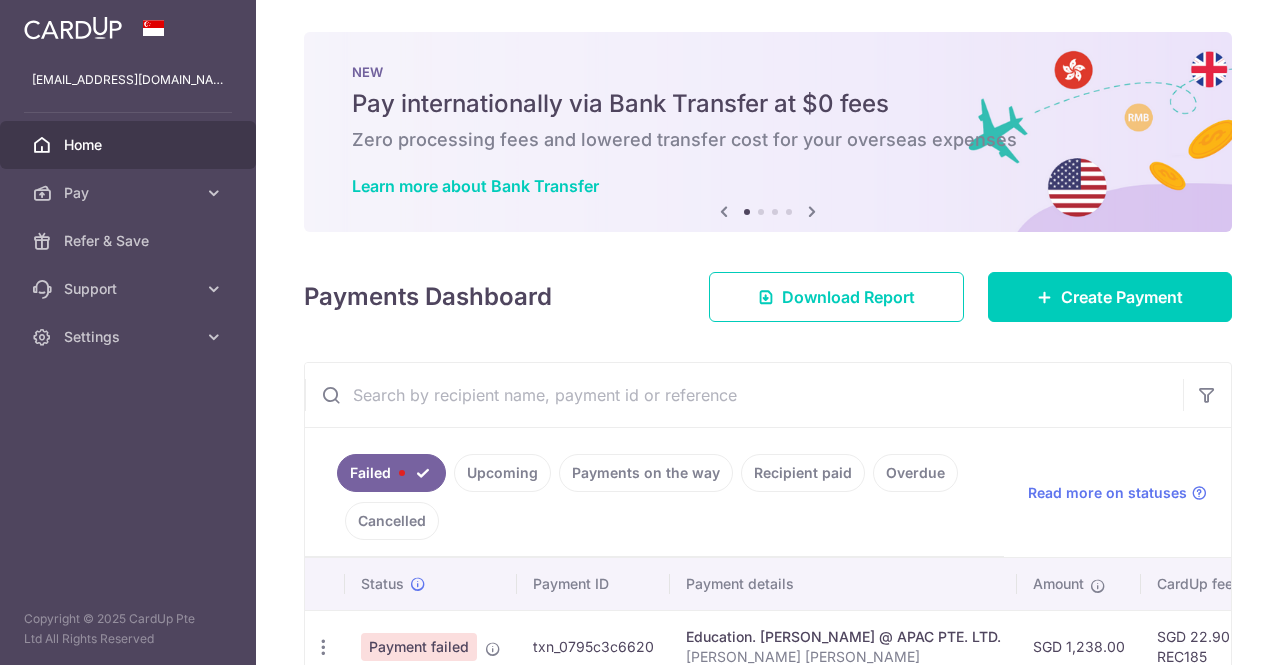 scroll, scrollTop: 0, scrollLeft: 0, axis: both 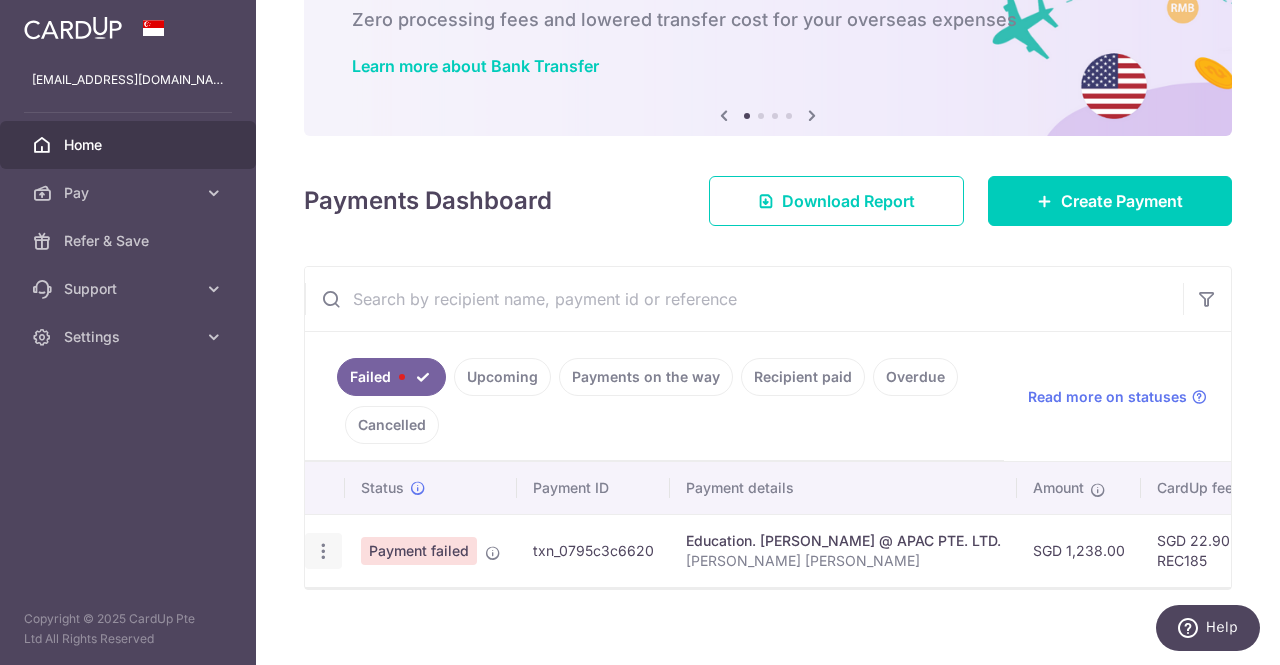 click at bounding box center (323, 551) 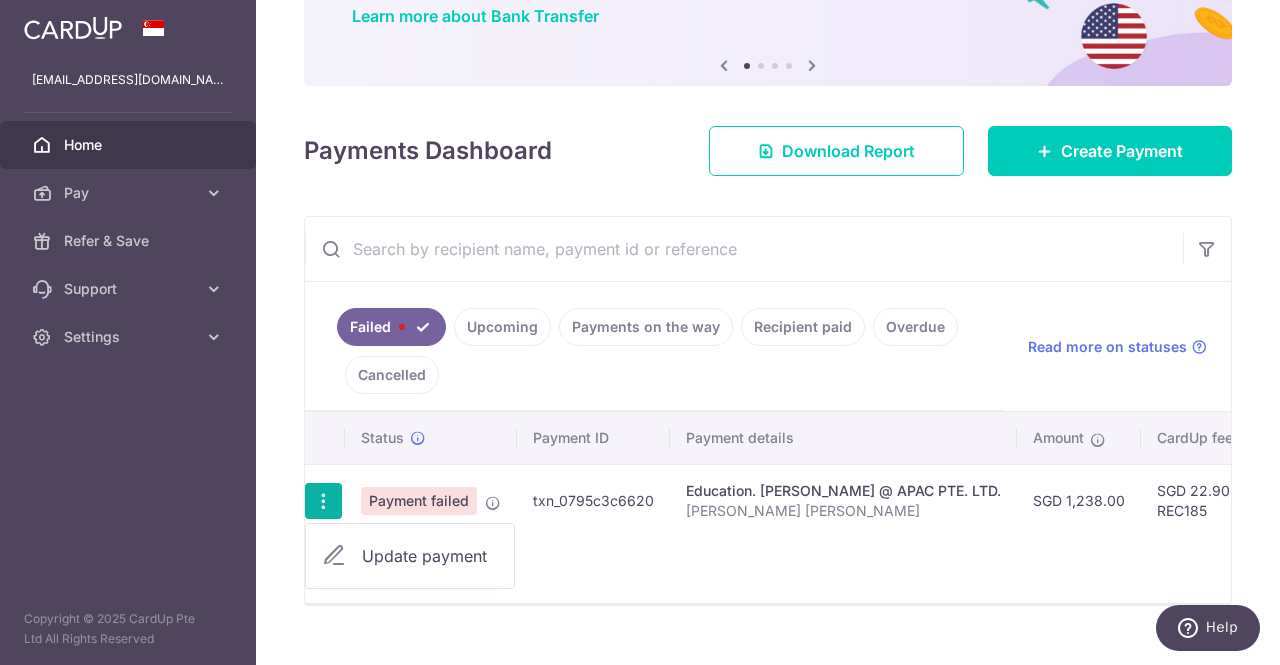 scroll, scrollTop: 209, scrollLeft: 0, axis: vertical 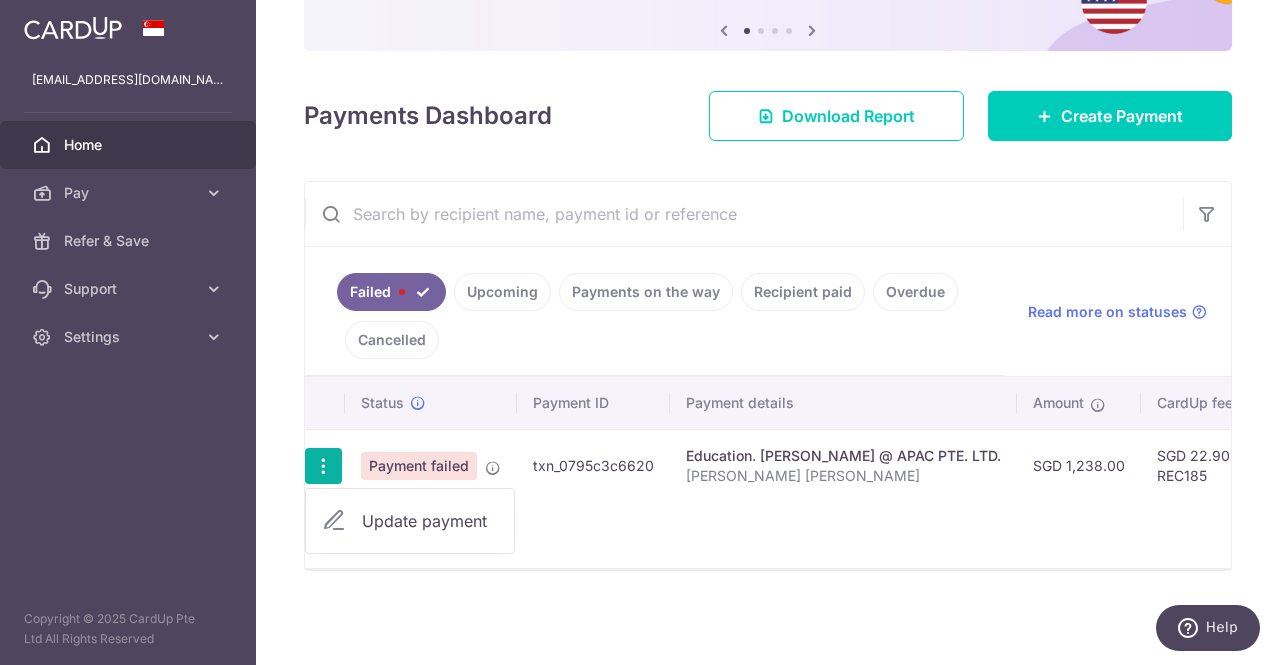 click on "txn_0795c3c6620" at bounding box center (593, 465) 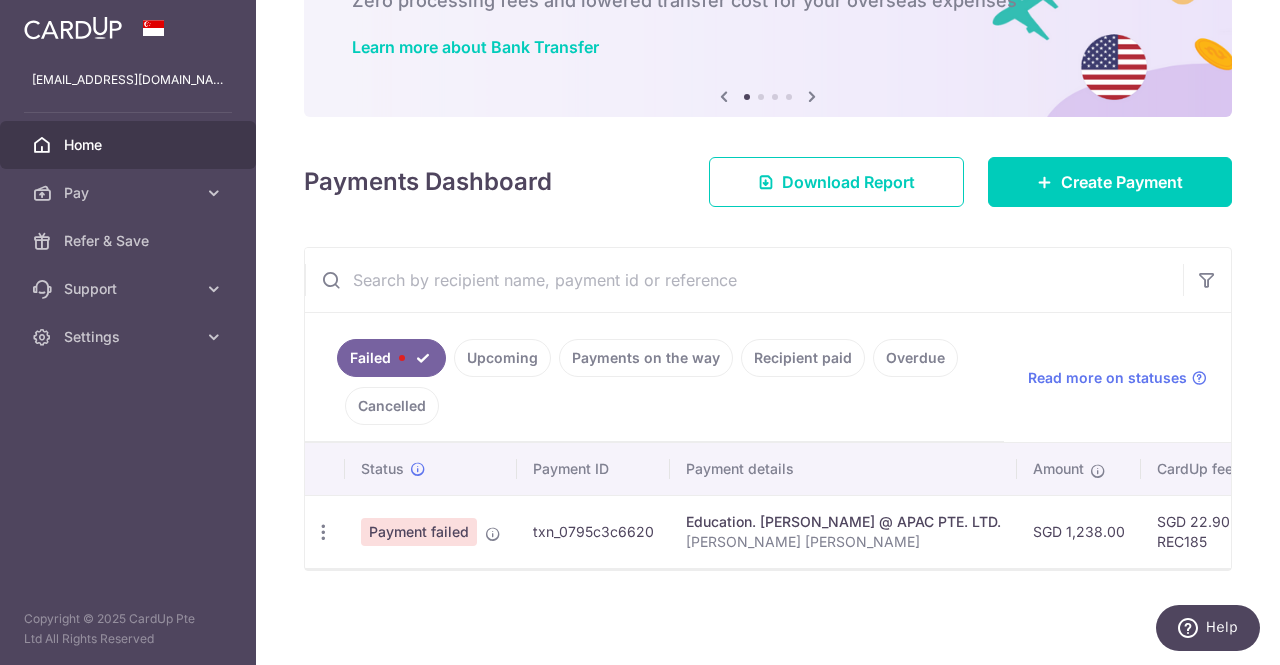 click on "Payment failed" at bounding box center [431, 531] 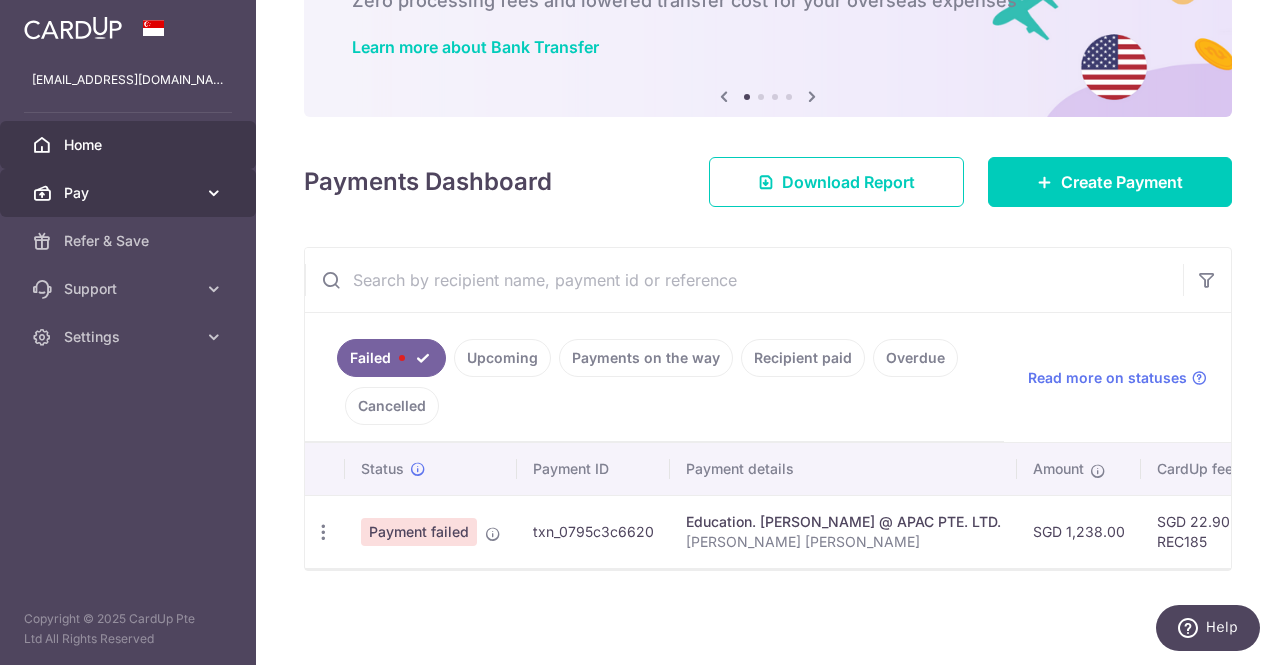 click at bounding box center [214, 193] 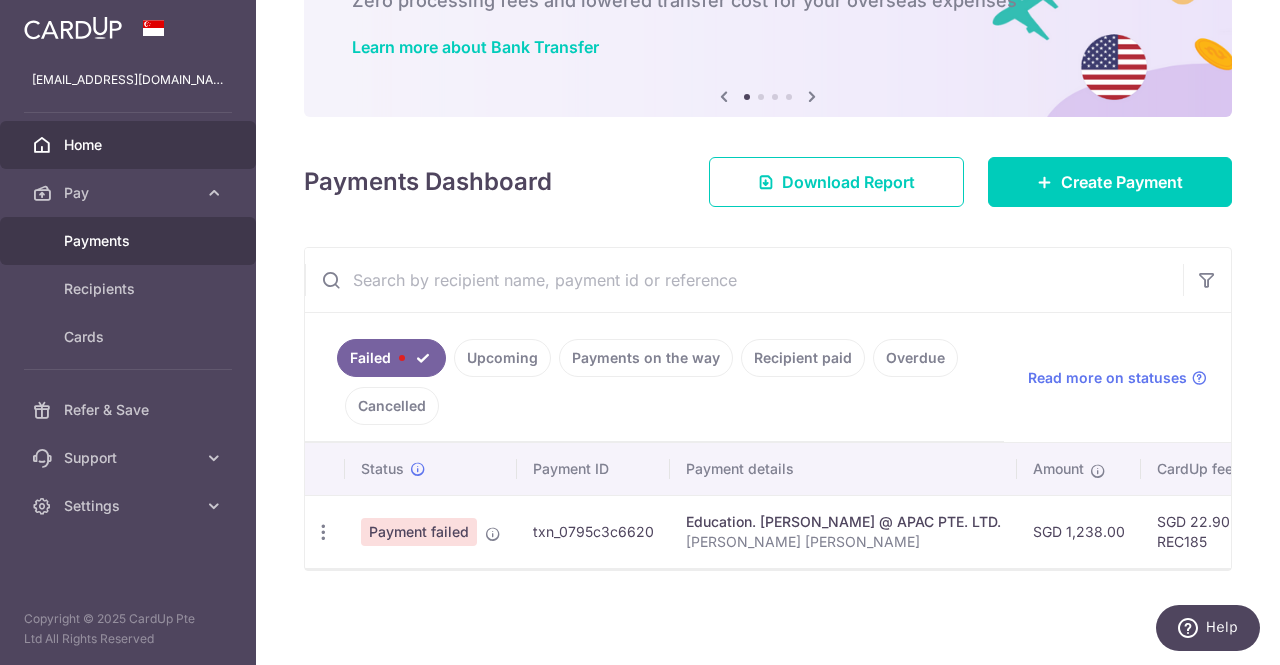 click on "Payments" at bounding box center [128, 241] 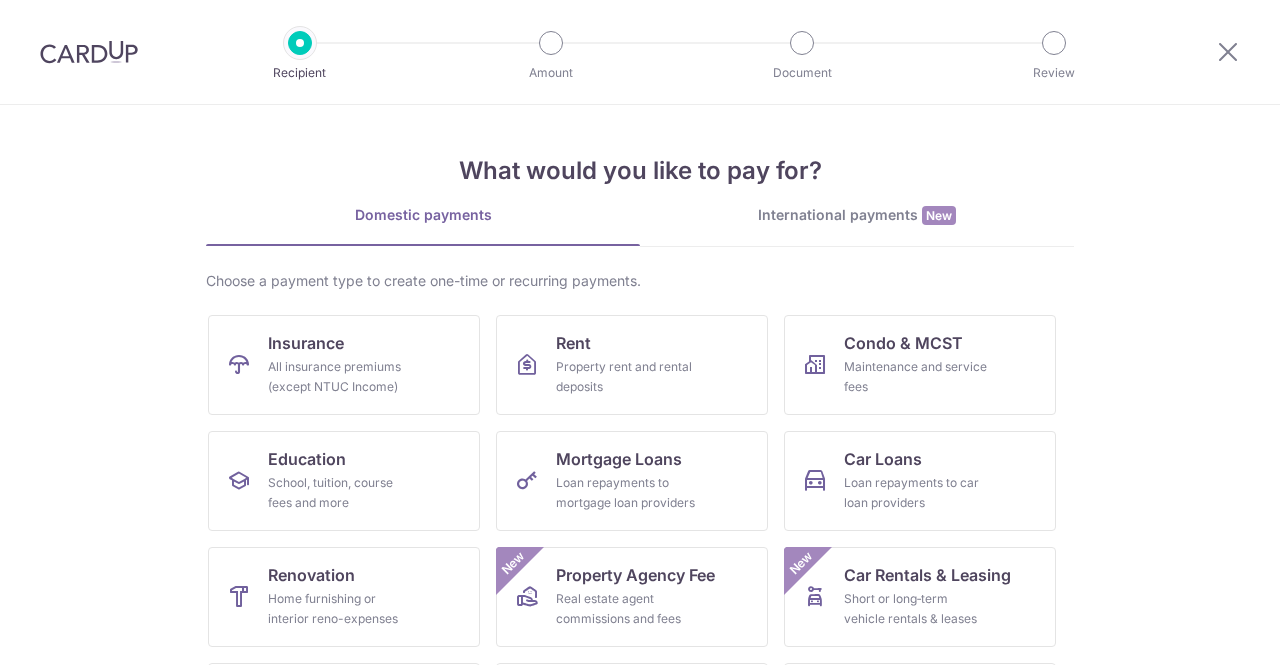 scroll, scrollTop: 0, scrollLeft: 0, axis: both 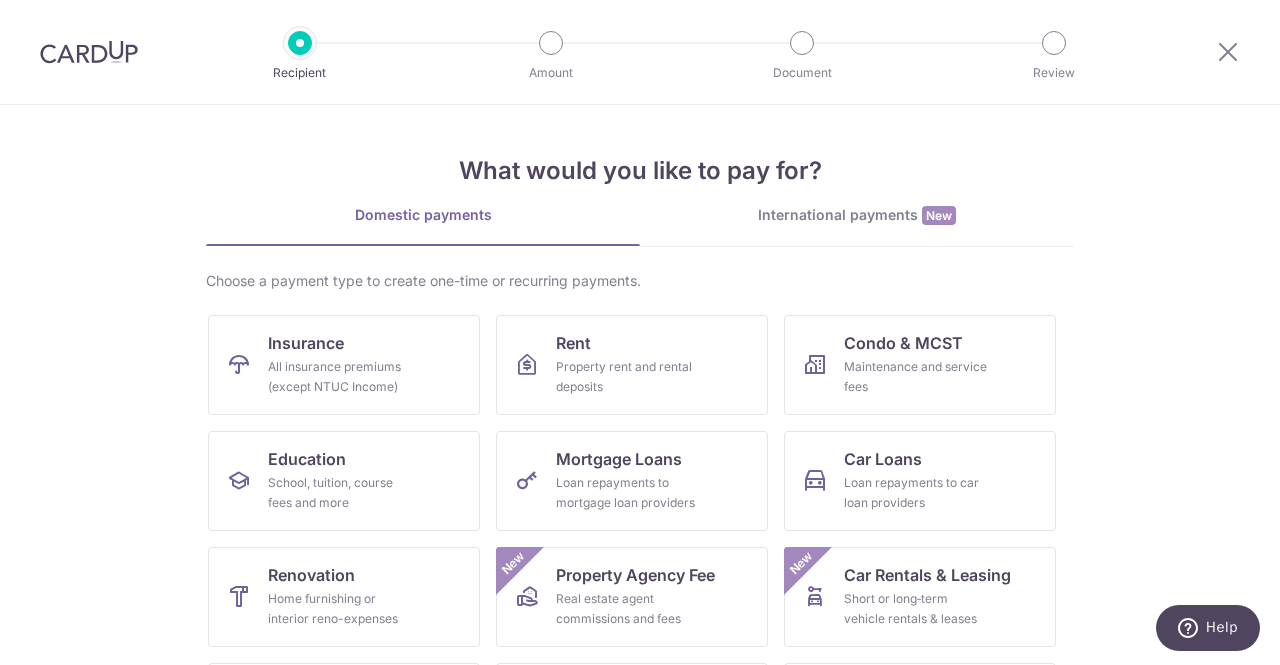 click at bounding box center (89, 52) 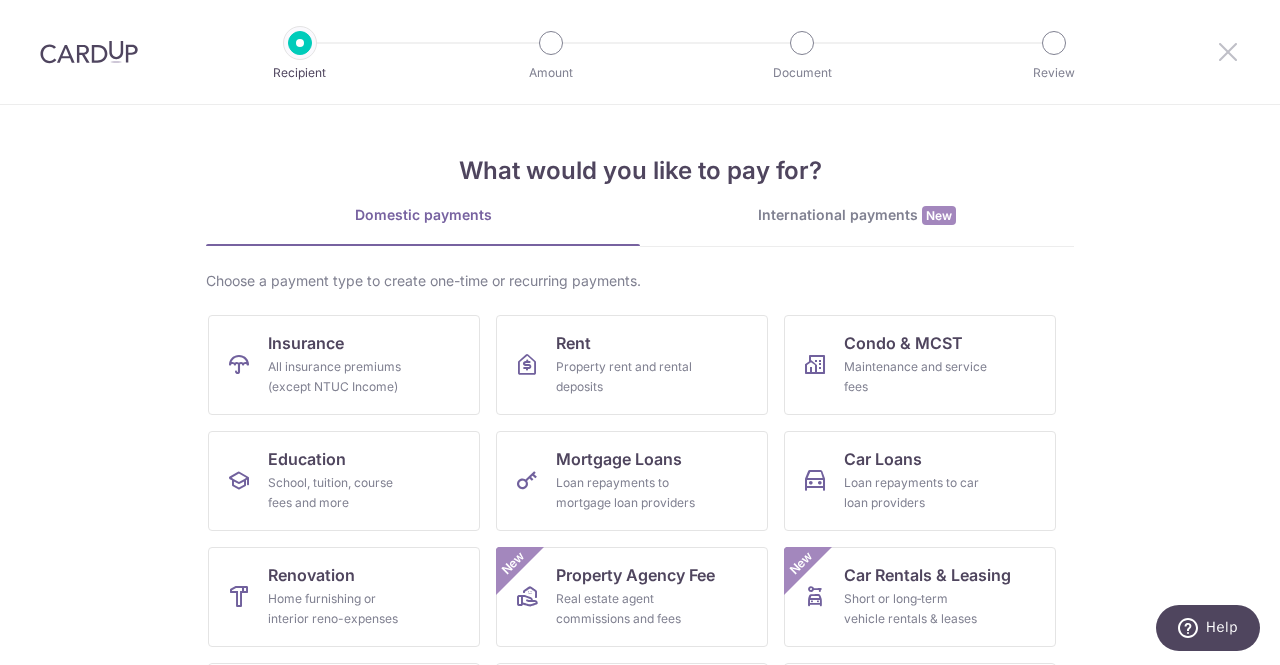 click at bounding box center (1228, 51) 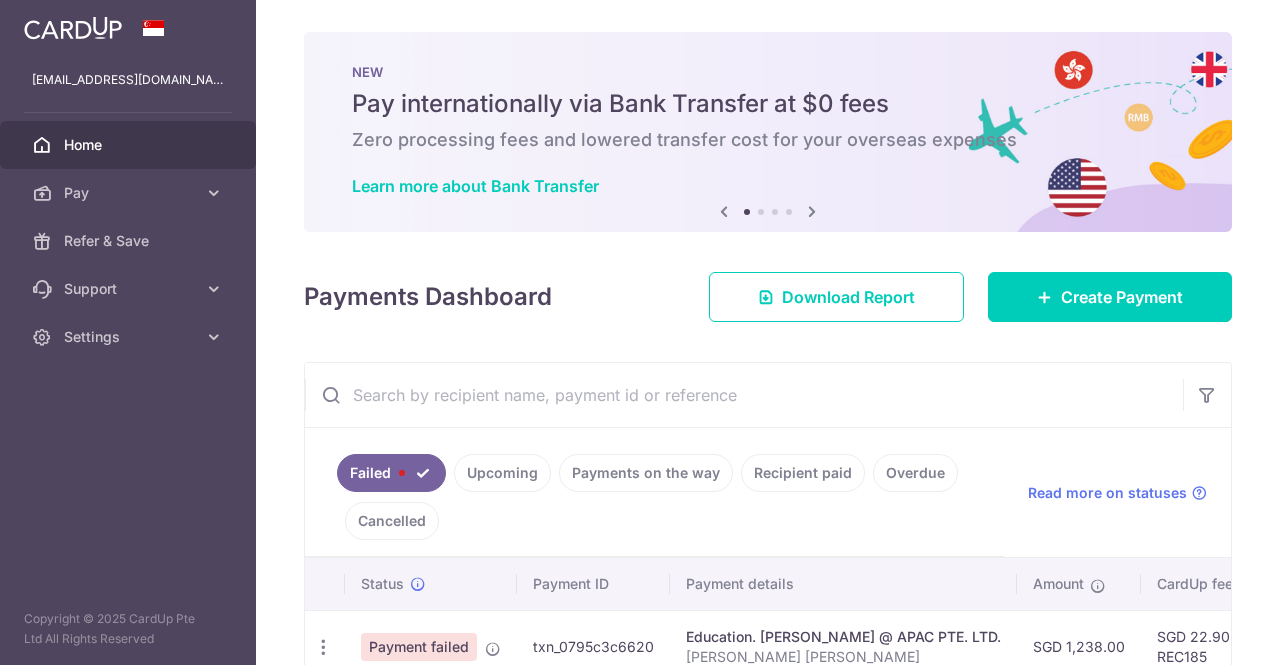 scroll, scrollTop: 0, scrollLeft: 0, axis: both 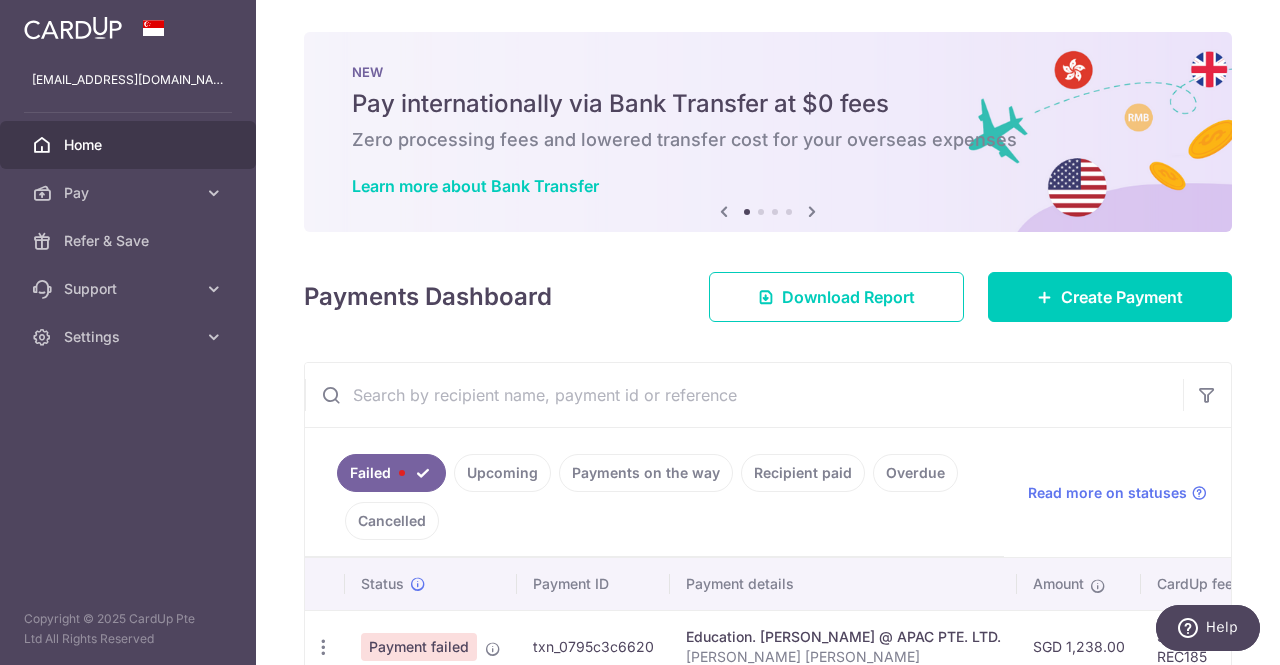 click on "Upcoming" at bounding box center (502, 473) 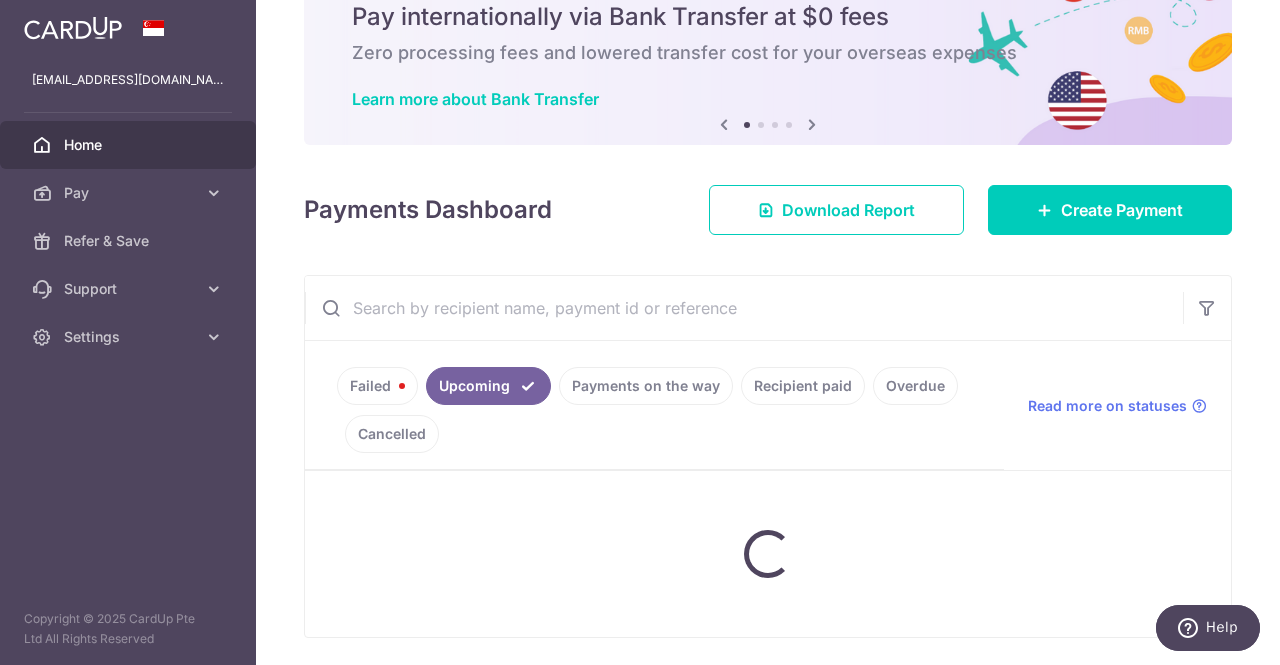 scroll, scrollTop: 150, scrollLeft: 0, axis: vertical 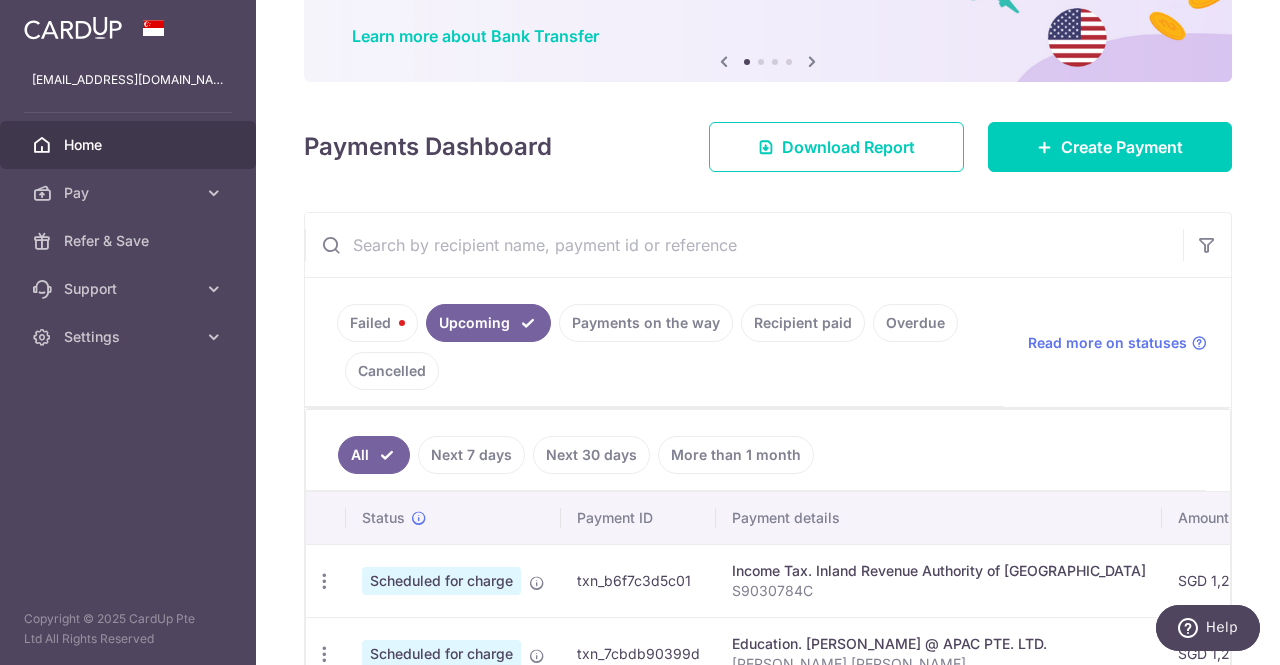 click on "Payments on the way" at bounding box center [646, 323] 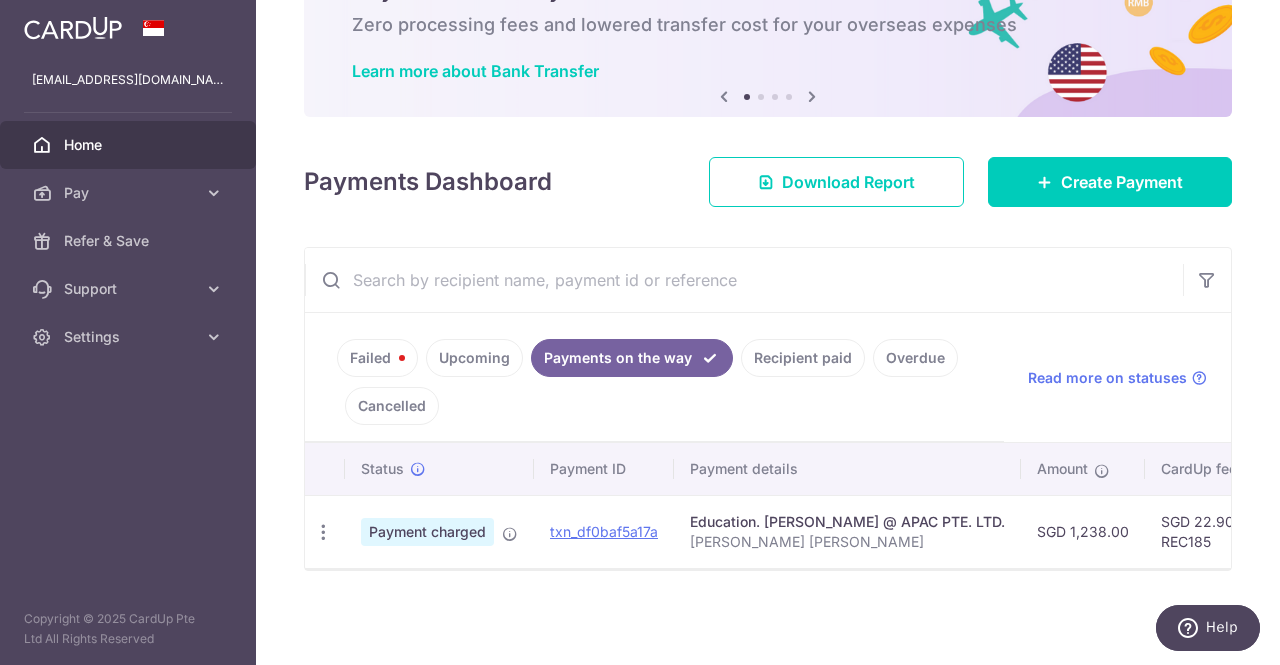scroll, scrollTop: 120, scrollLeft: 0, axis: vertical 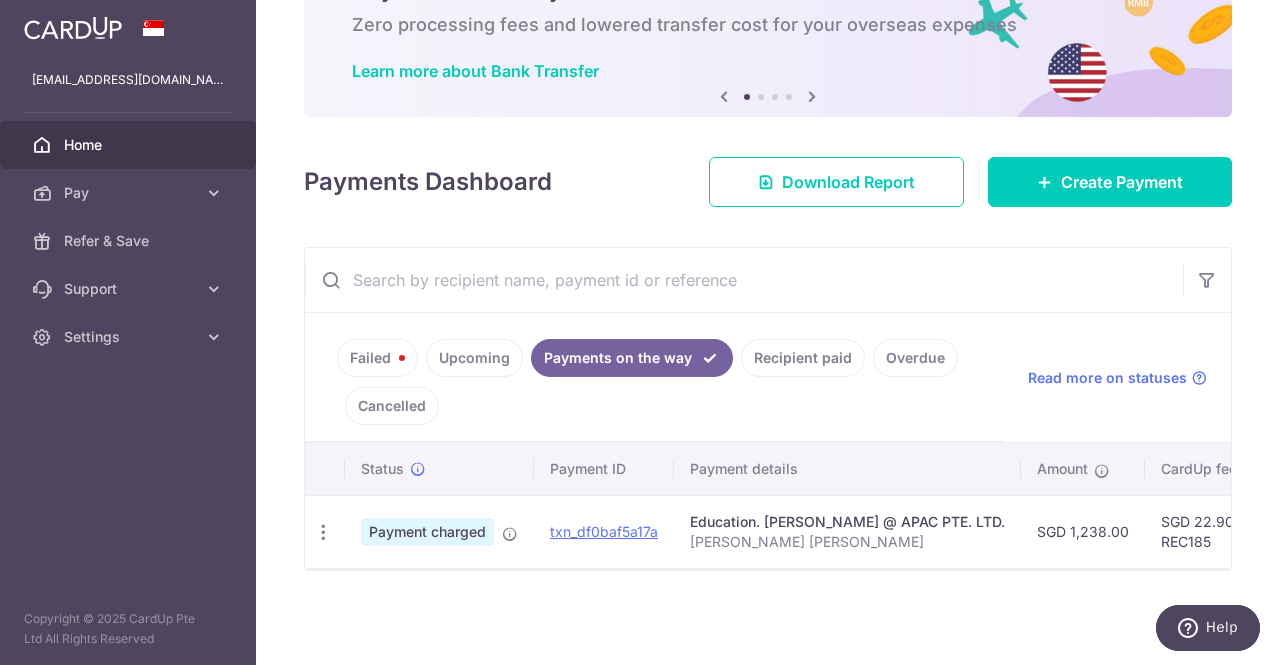 click on "Recipient paid" at bounding box center (803, 358) 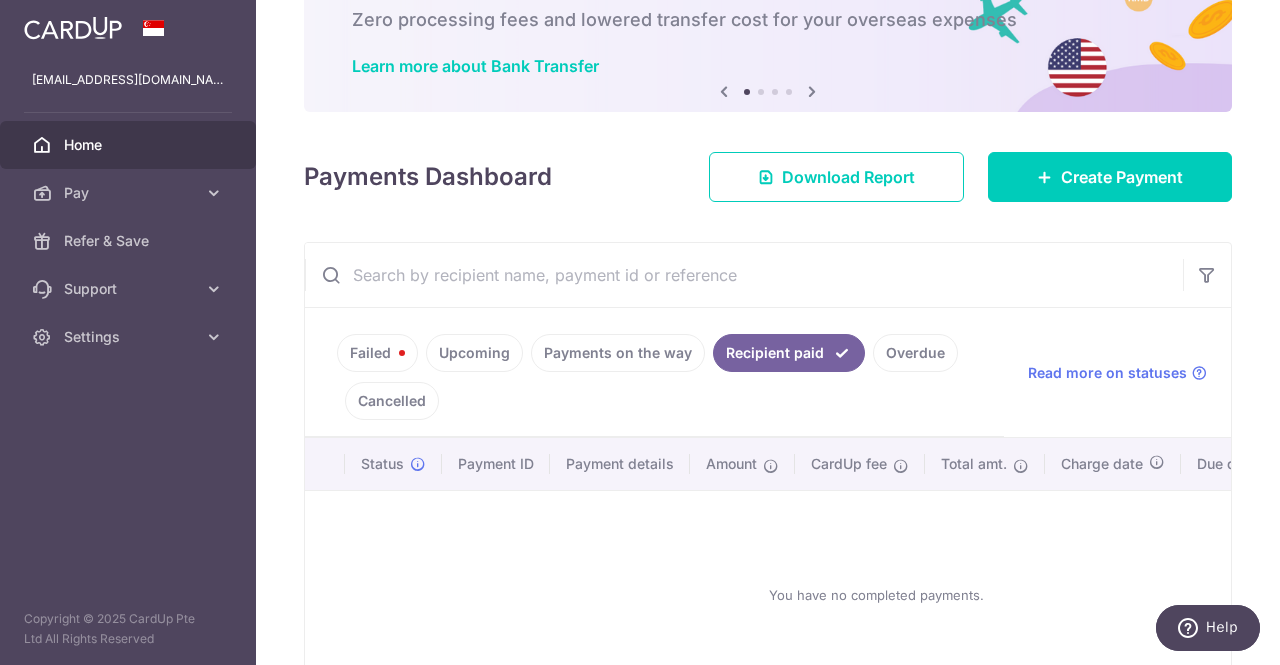 click on "Overdue" at bounding box center (915, 353) 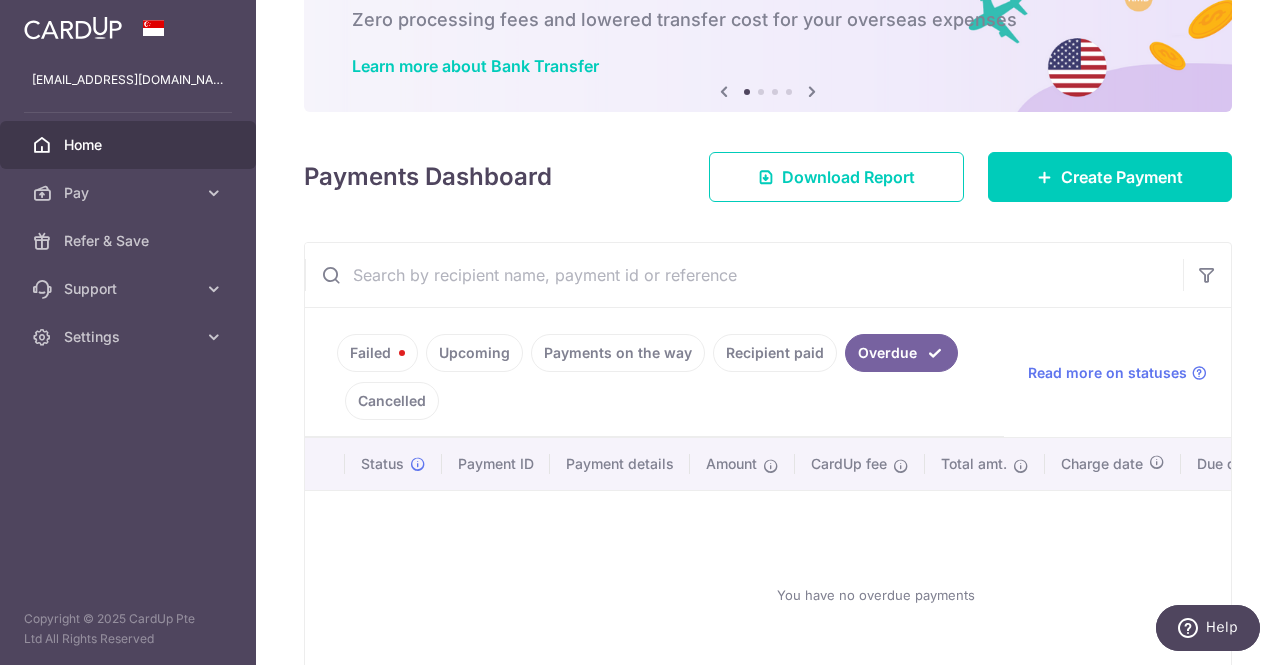 click on "Cancelled" at bounding box center [392, 401] 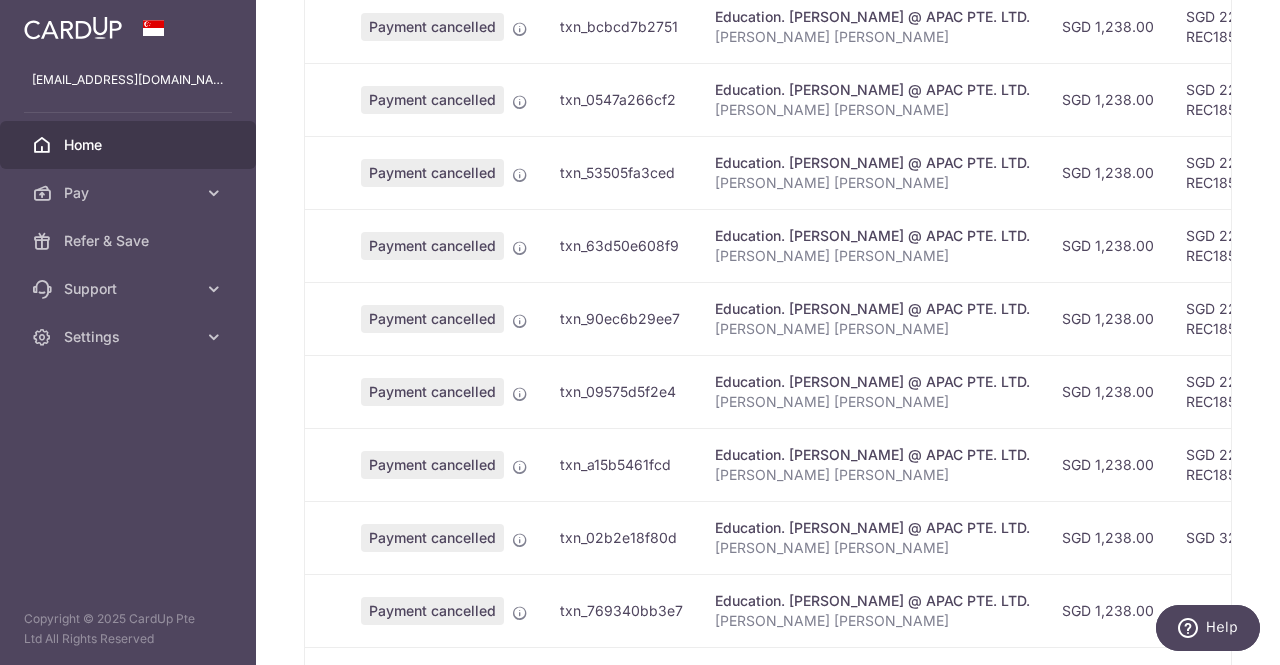 scroll, scrollTop: 220, scrollLeft: 0, axis: vertical 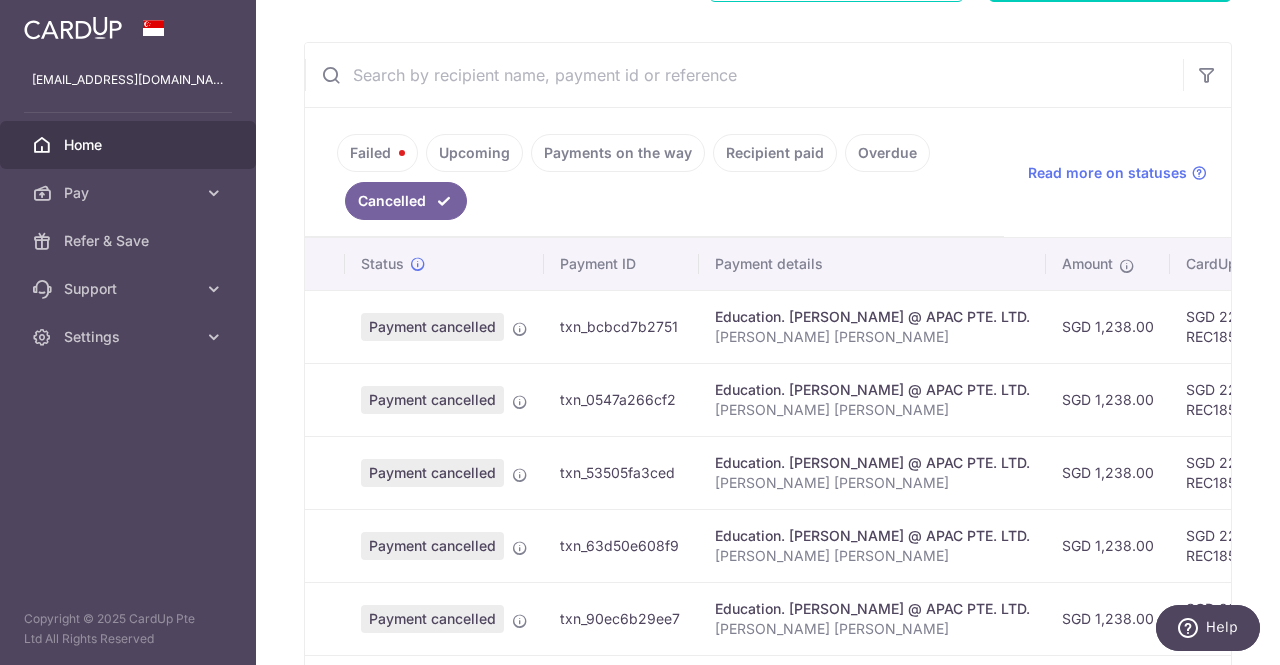 click on "Upcoming" at bounding box center [474, 153] 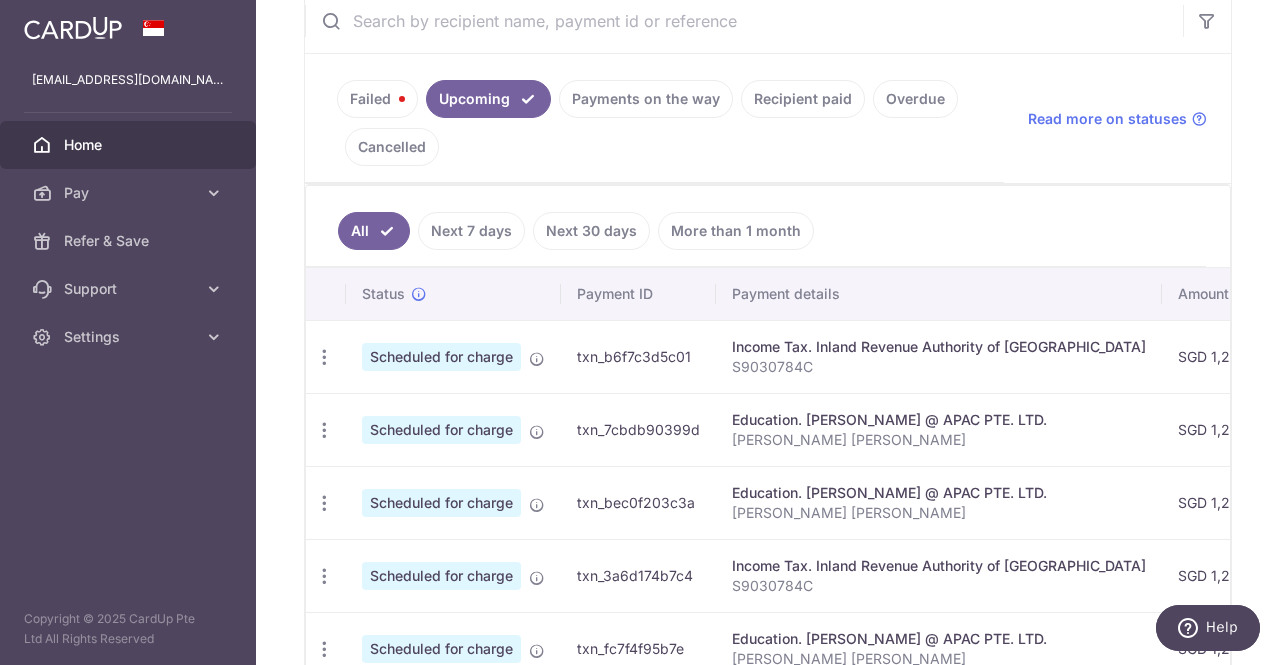 scroll, scrollTop: 420, scrollLeft: 0, axis: vertical 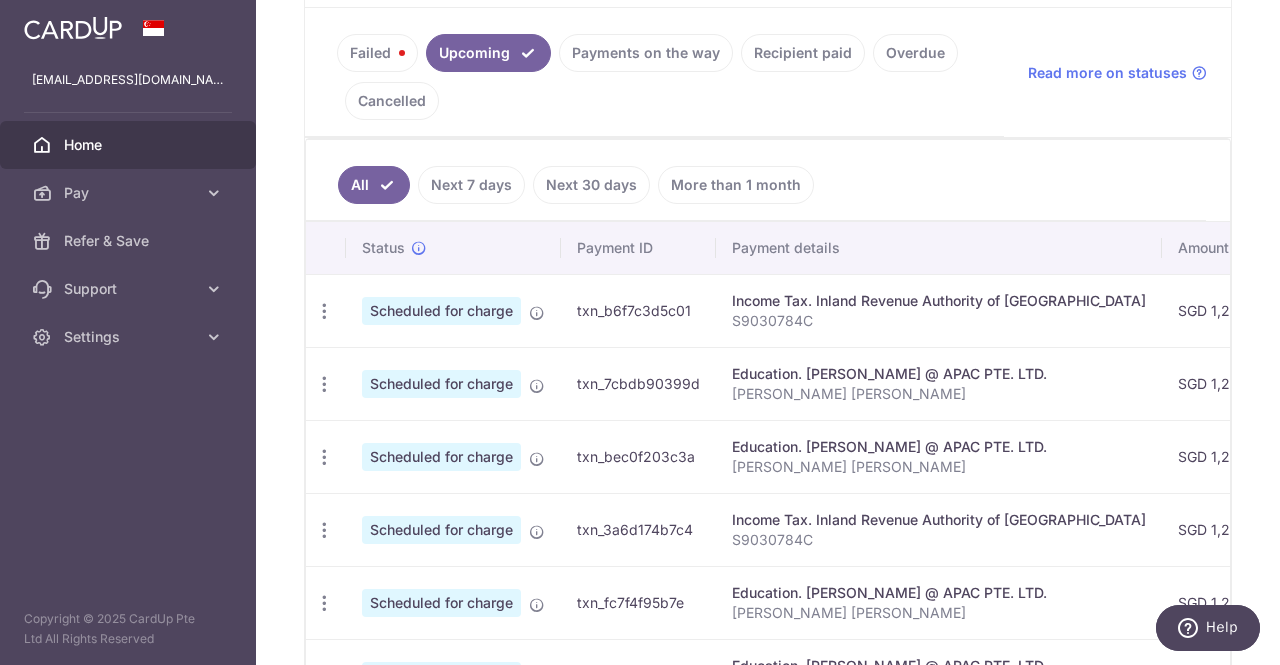 click on "Failed" at bounding box center (377, 53) 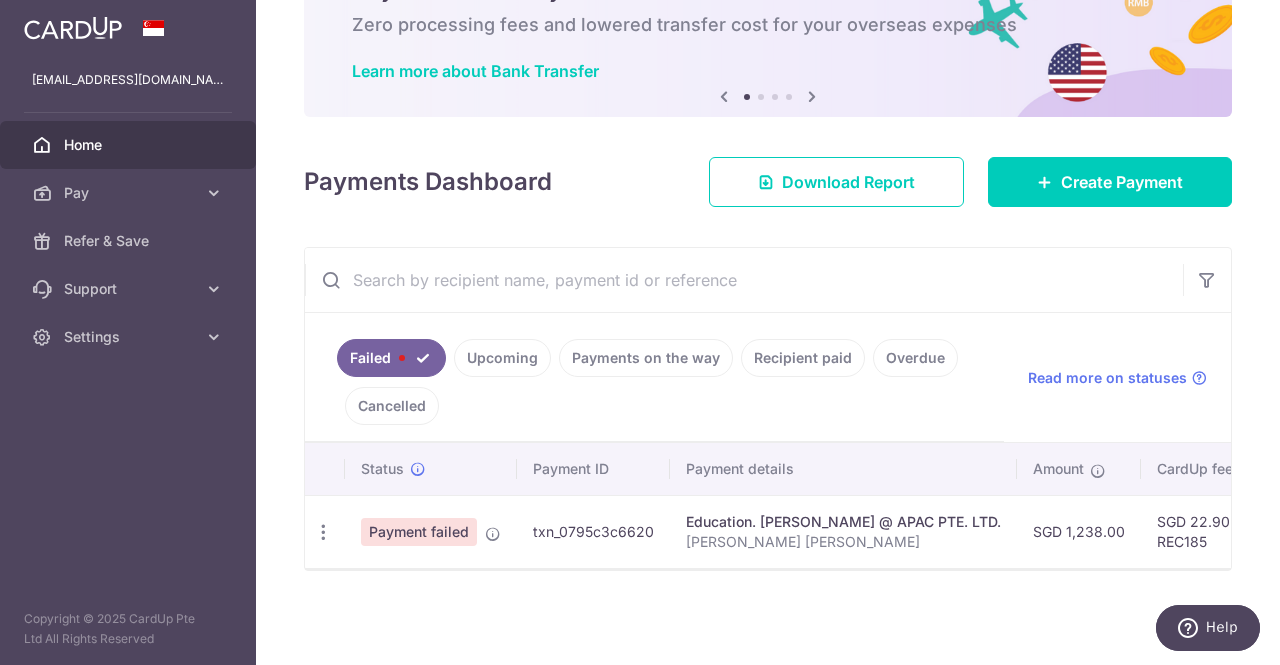 scroll, scrollTop: 120, scrollLeft: 0, axis: vertical 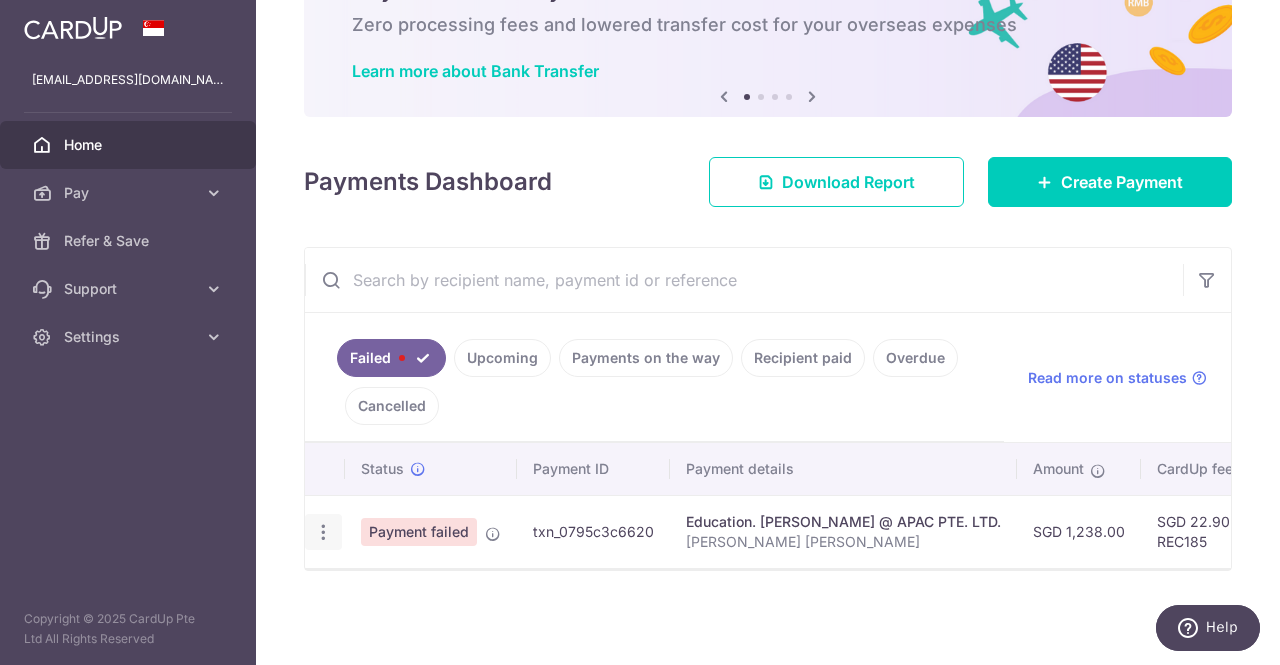 click at bounding box center (323, 532) 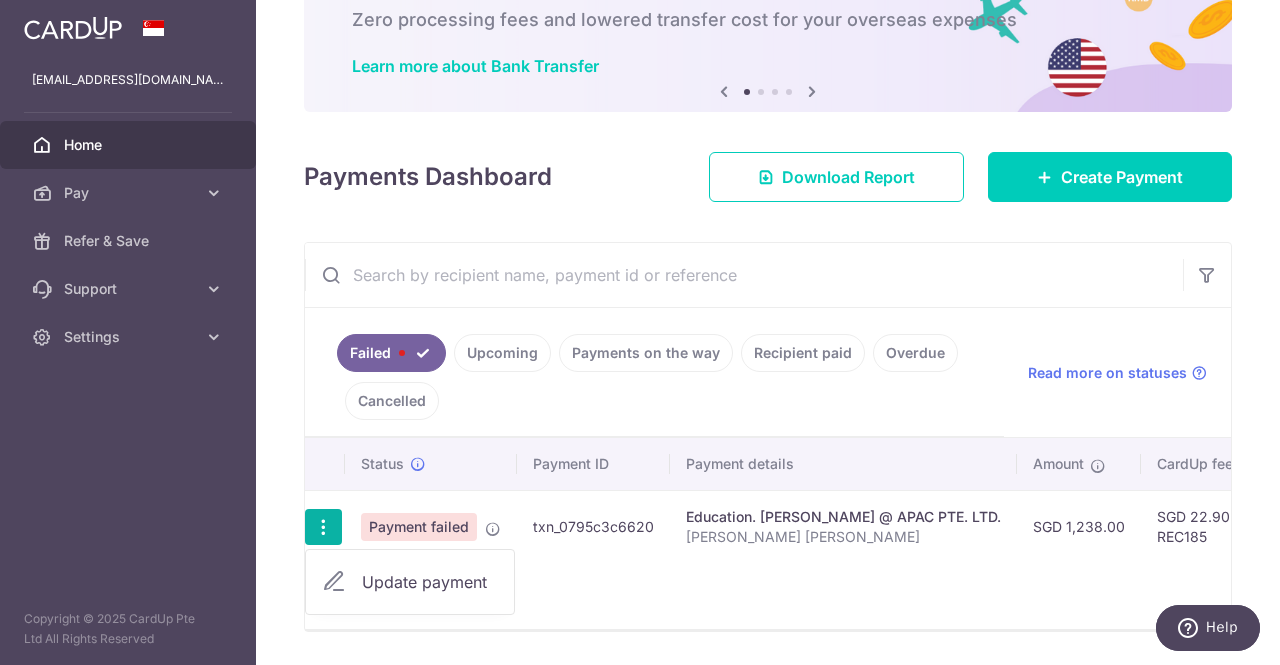 click on "Update payment" at bounding box center [430, 582] 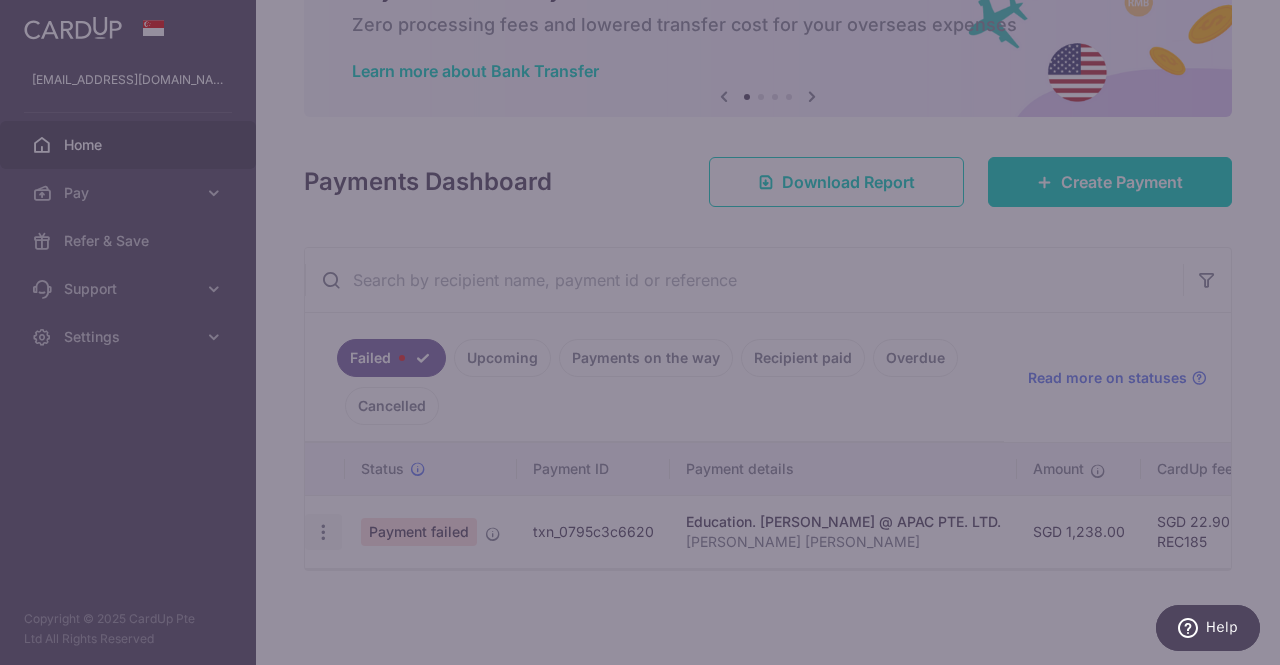 type on "REC185" 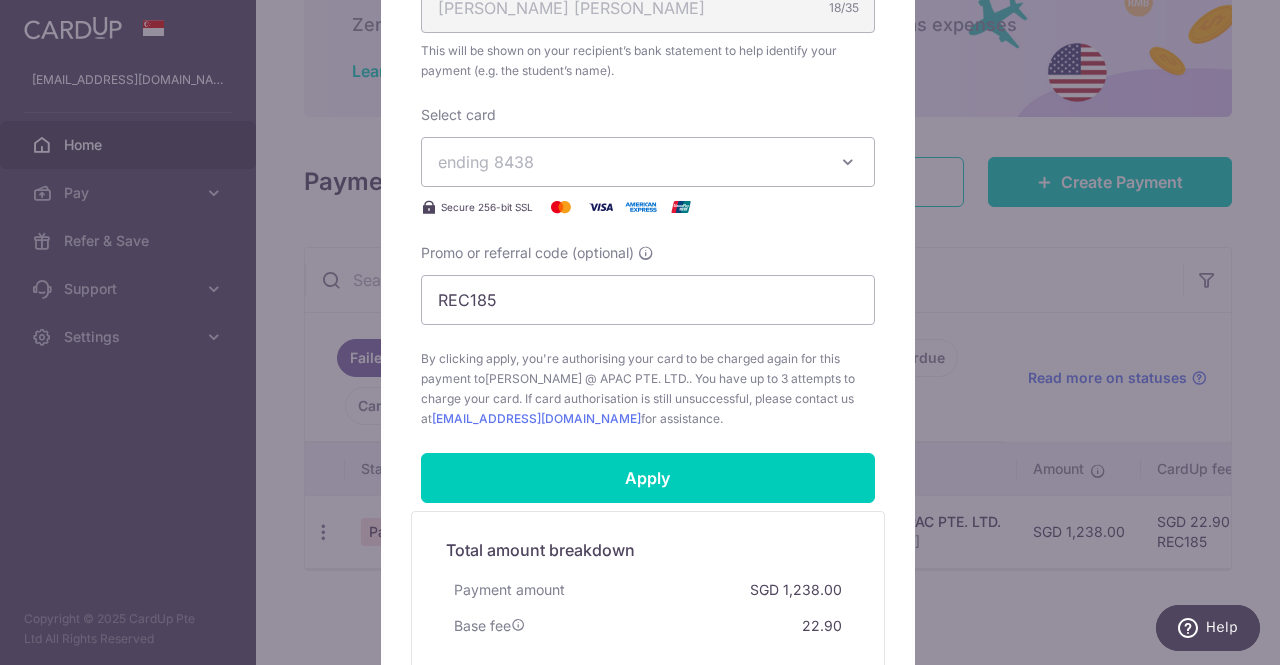 scroll, scrollTop: 949, scrollLeft: 0, axis: vertical 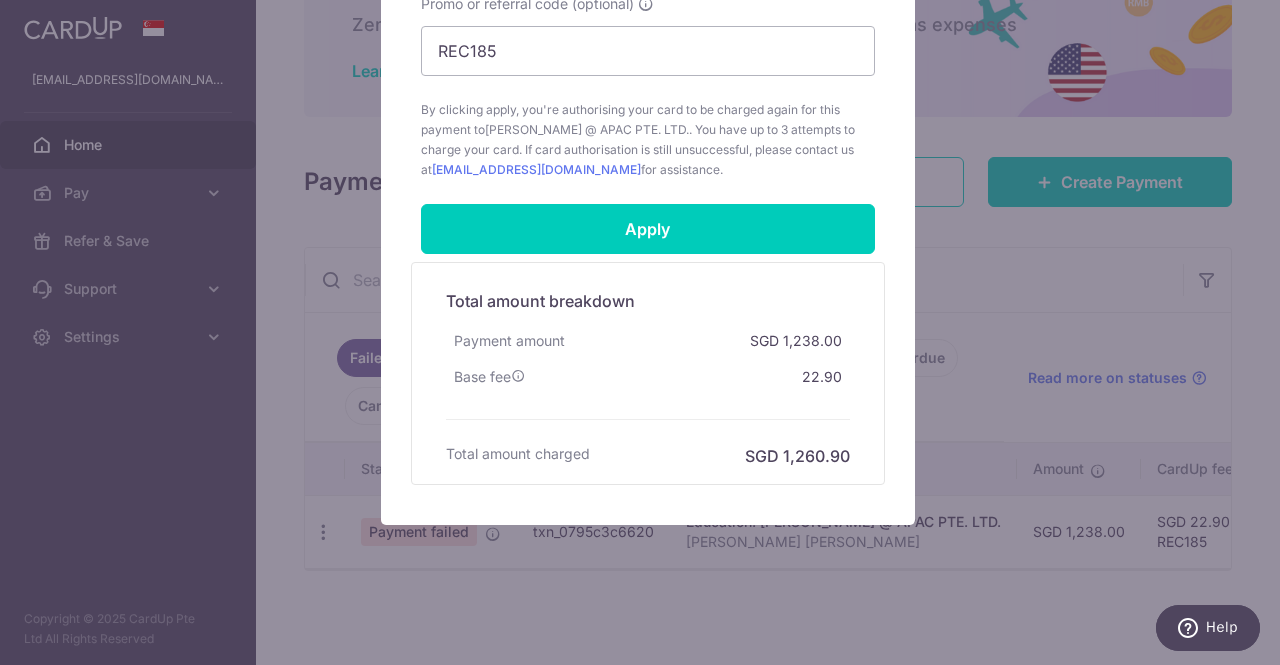 click on "Edit payment
By clicking apply,  you will make changes to all   payments to  EMILE PRESCHOOL @ APAC PTE. LTD.  scheduled from
.
By clicking below, you confirm you are editing this payment to  EMILE PRESCHOOL @ APAC PTE. LTD.  on
15/07/2025 .
1238.00" at bounding box center [640, 332] 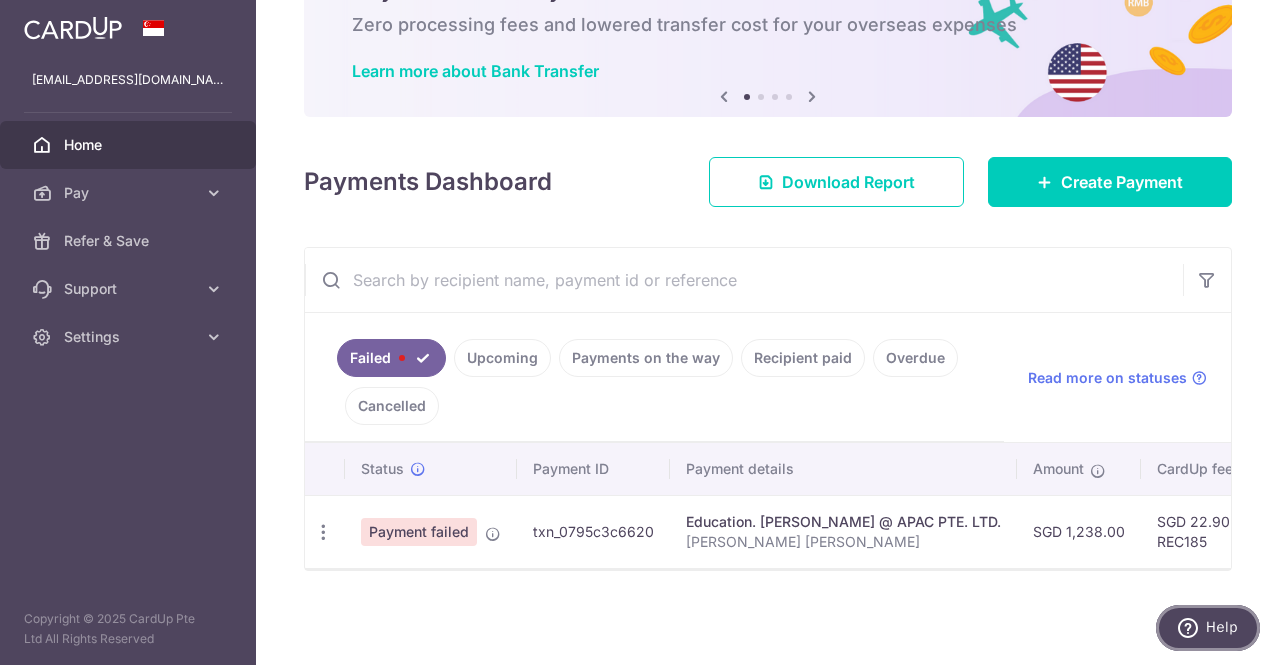 click on "Help" at bounding box center (1208, 628) 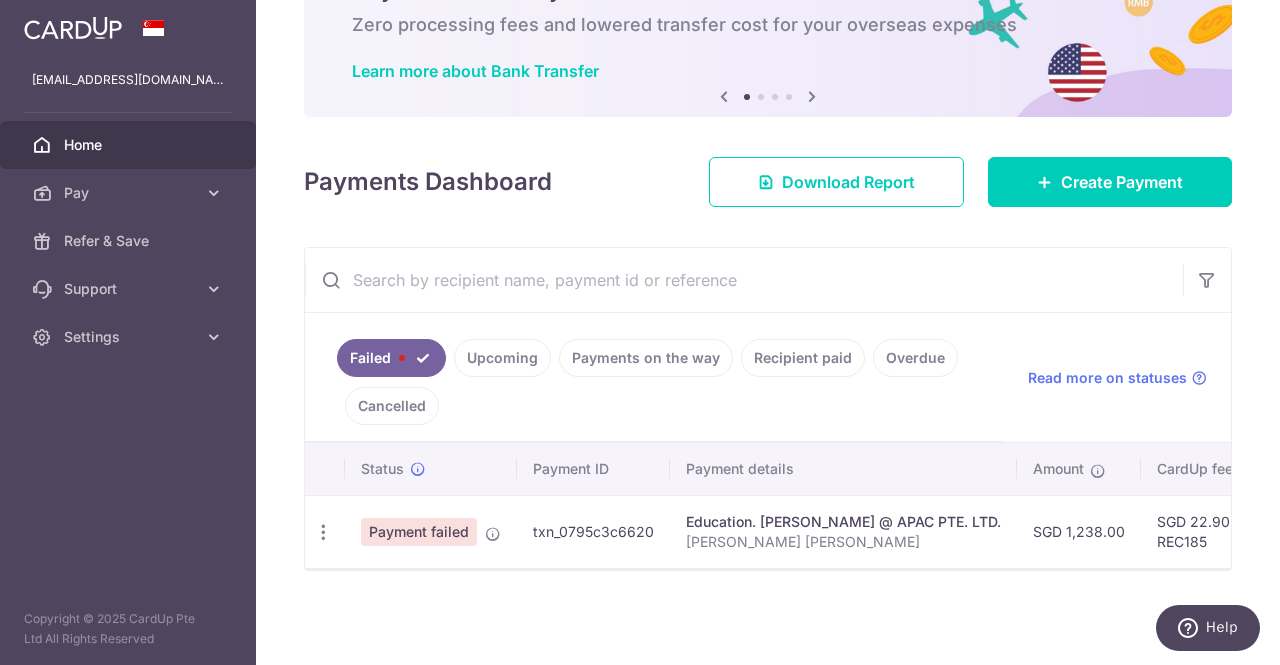 scroll, scrollTop: 0, scrollLeft: 0, axis: both 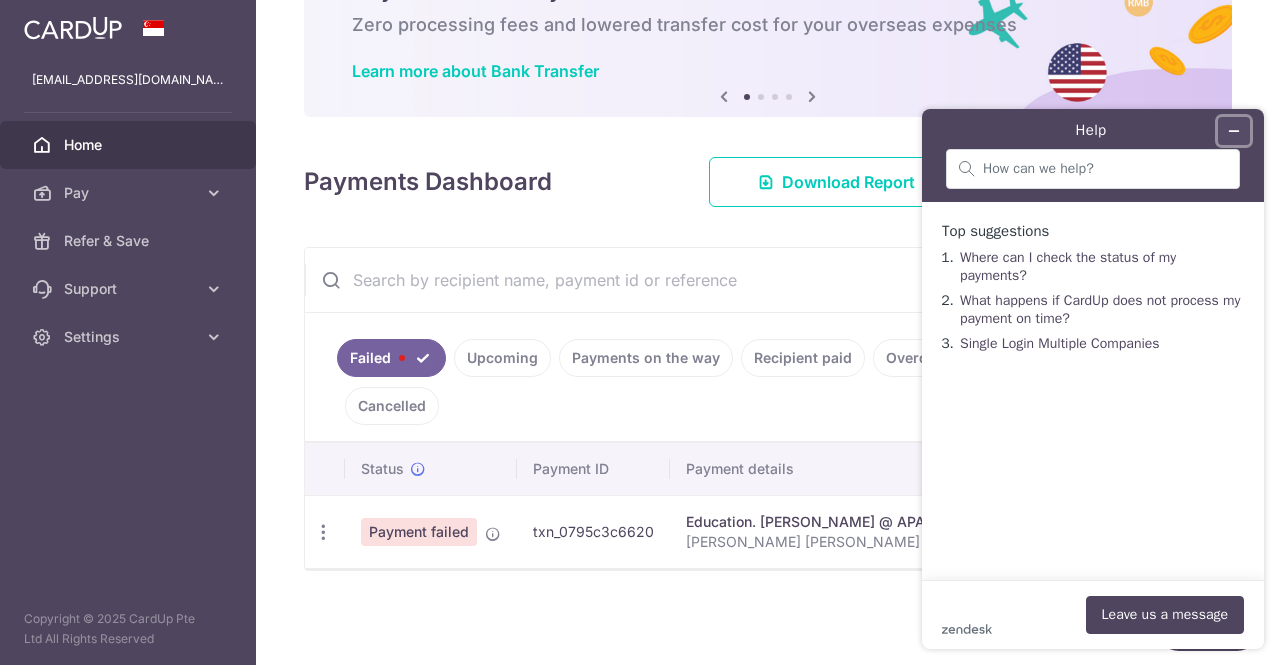 click 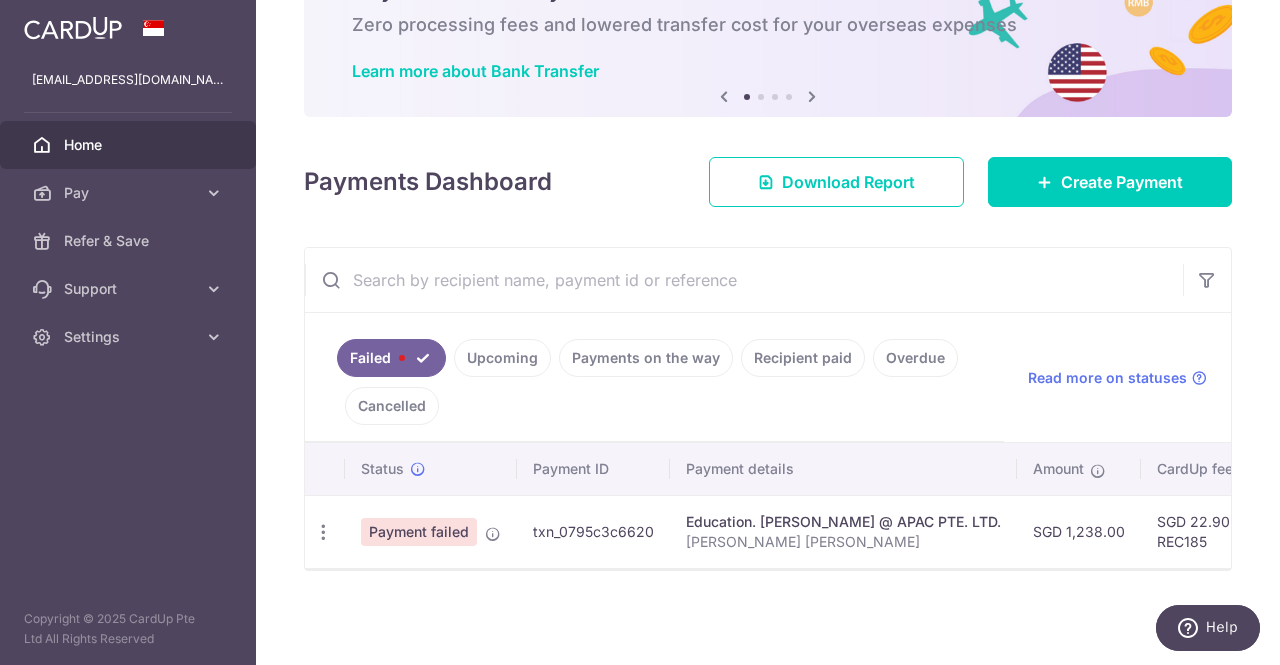 click on "Upcoming" at bounding box center (502, 358) 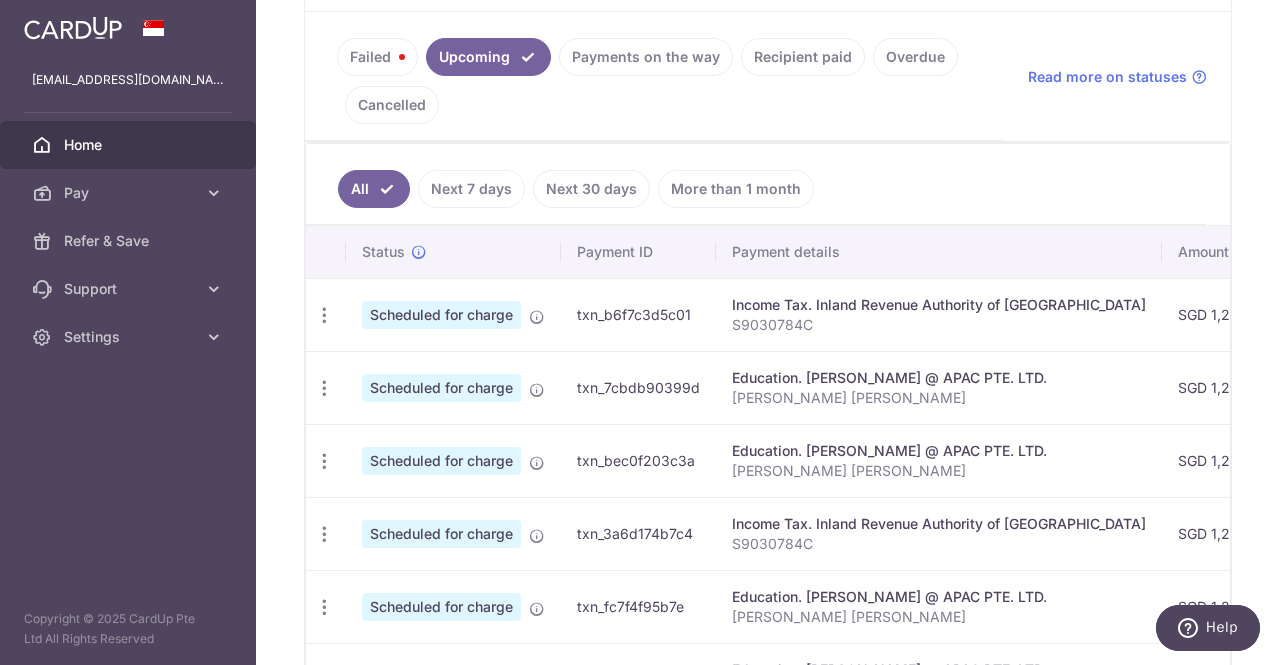 scroll, scrollTop: 420, scrollLeft: 0, axis: vertical 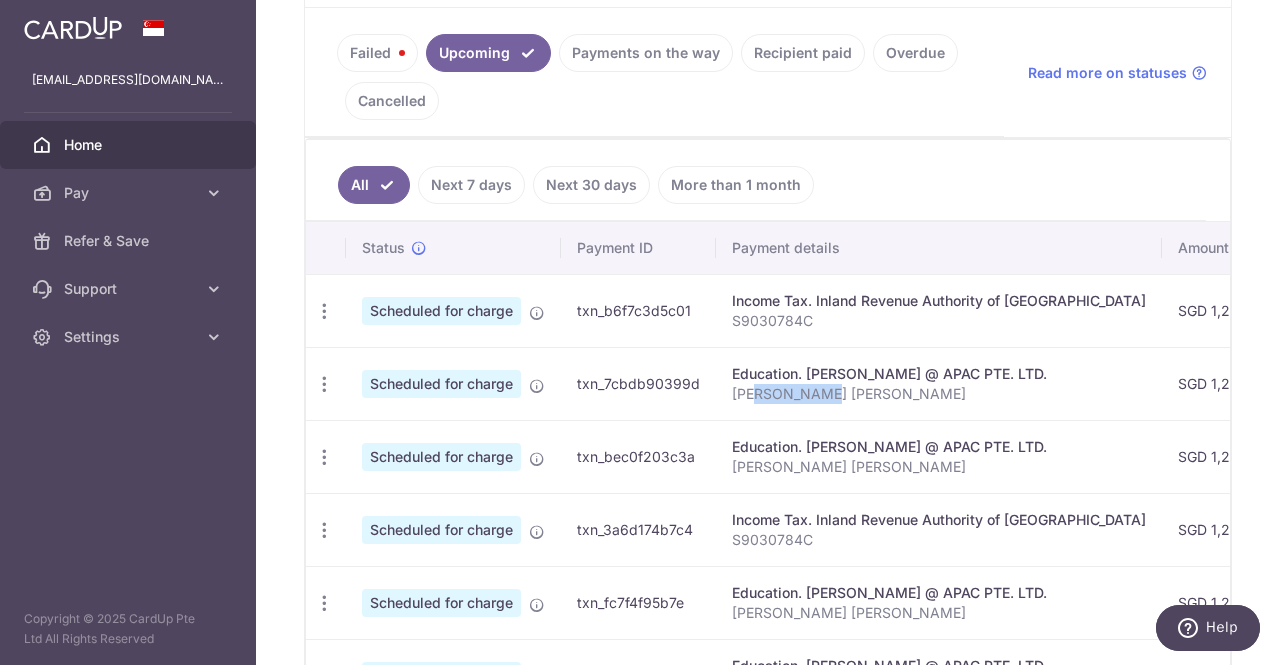 drag, startPoint x: 755, startPoint y: 389, endPoint x: 817, endPoint y: 392, distance: 62.072536 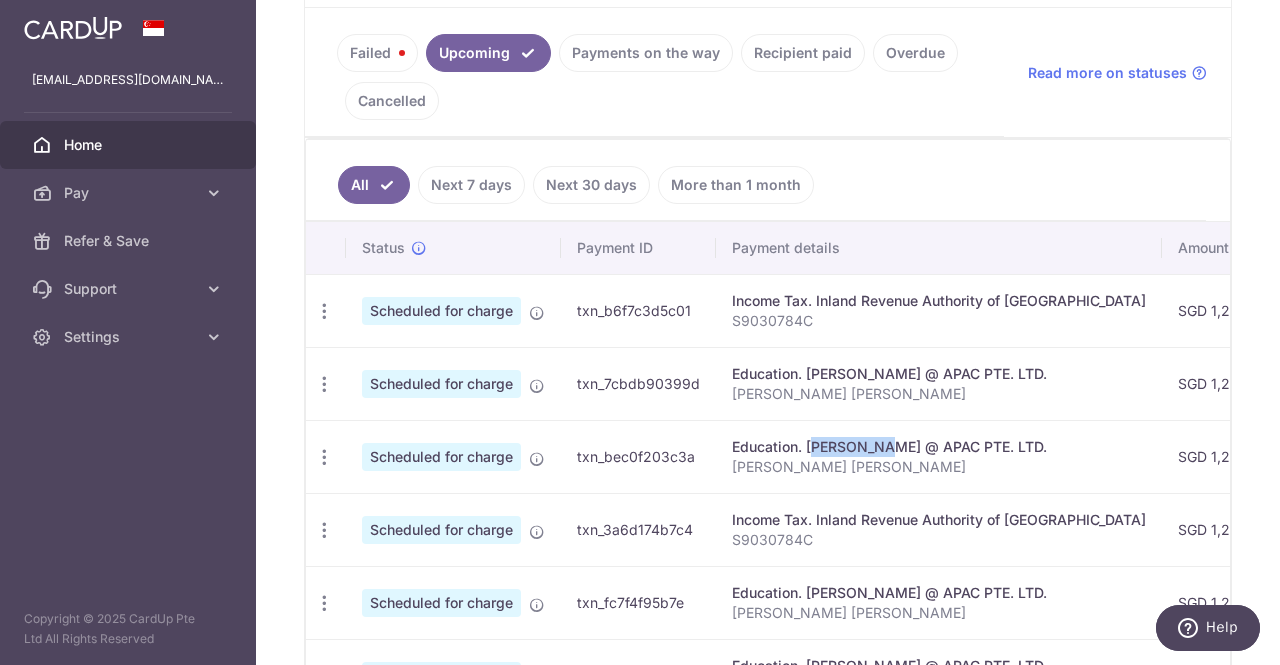 drag, startPoint x: 756, startPoint y: 441, endPoint x: 820, endPoint y: 449, distance: 64.49806 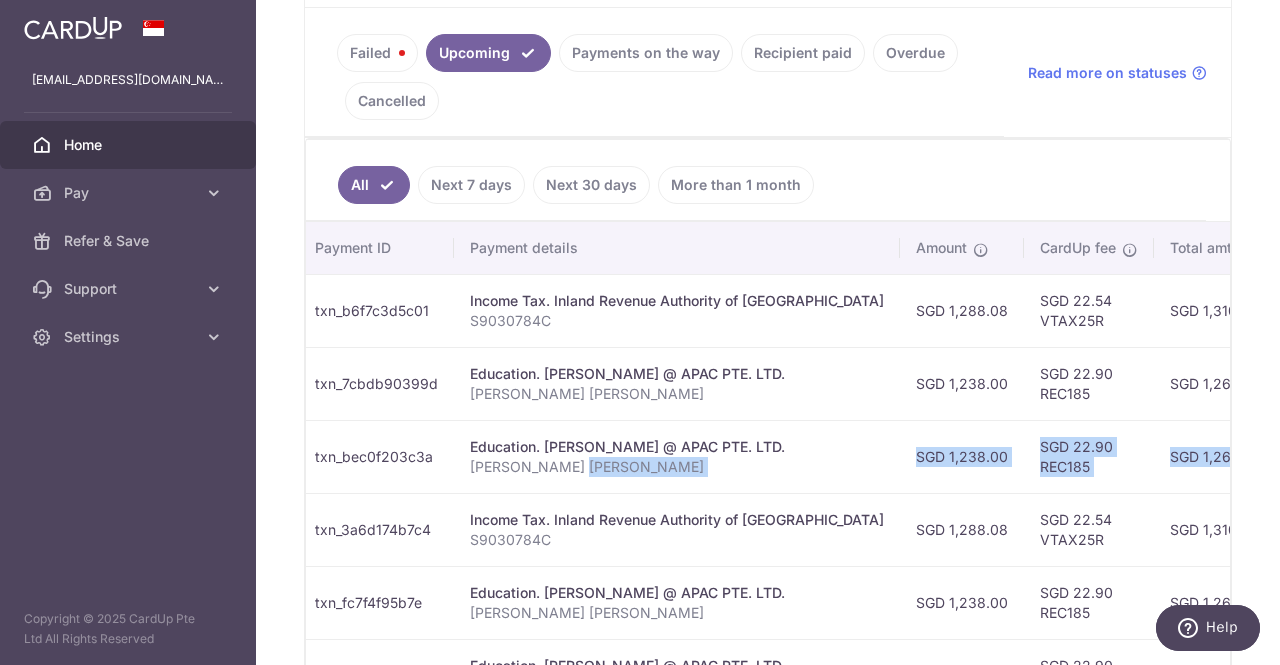 scroll, scrollTop: 0, scrollLeft: 641, axis: horizontal 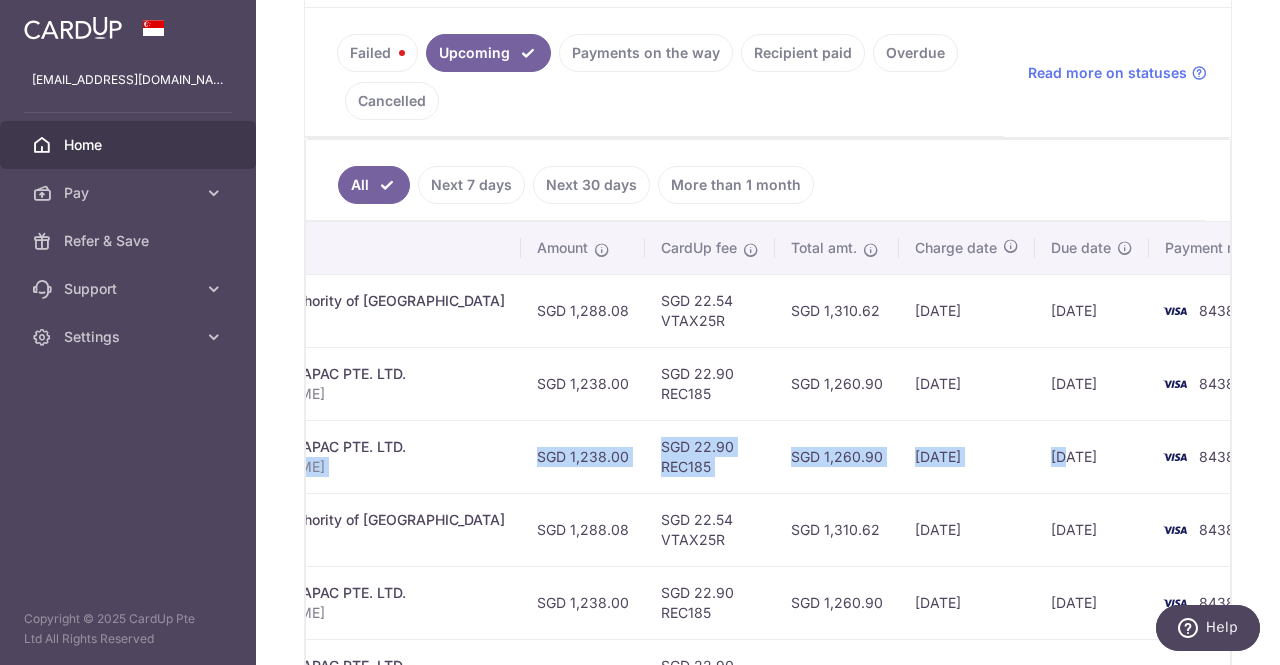drag, startPoint x: 831, startPoint y: 454, endPoint x: 1052, endPoint y: 468, distance: 221.443 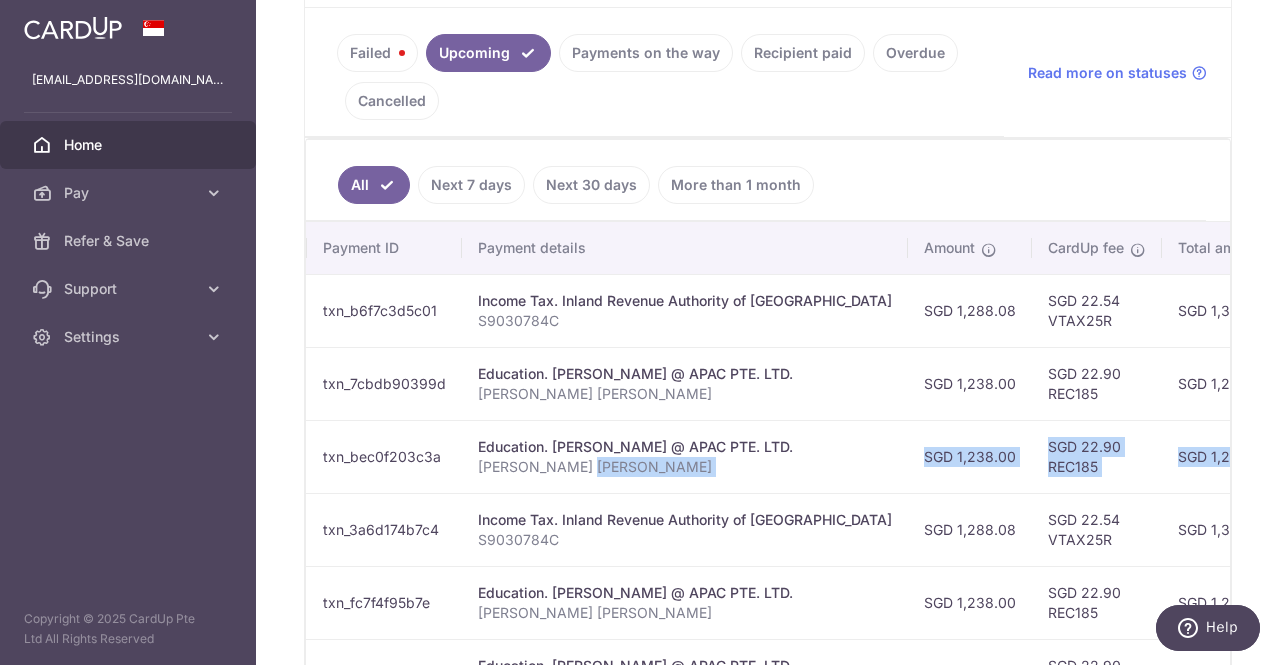 scroll, scrollTop: 0, scrollLeft: 0, axis: both 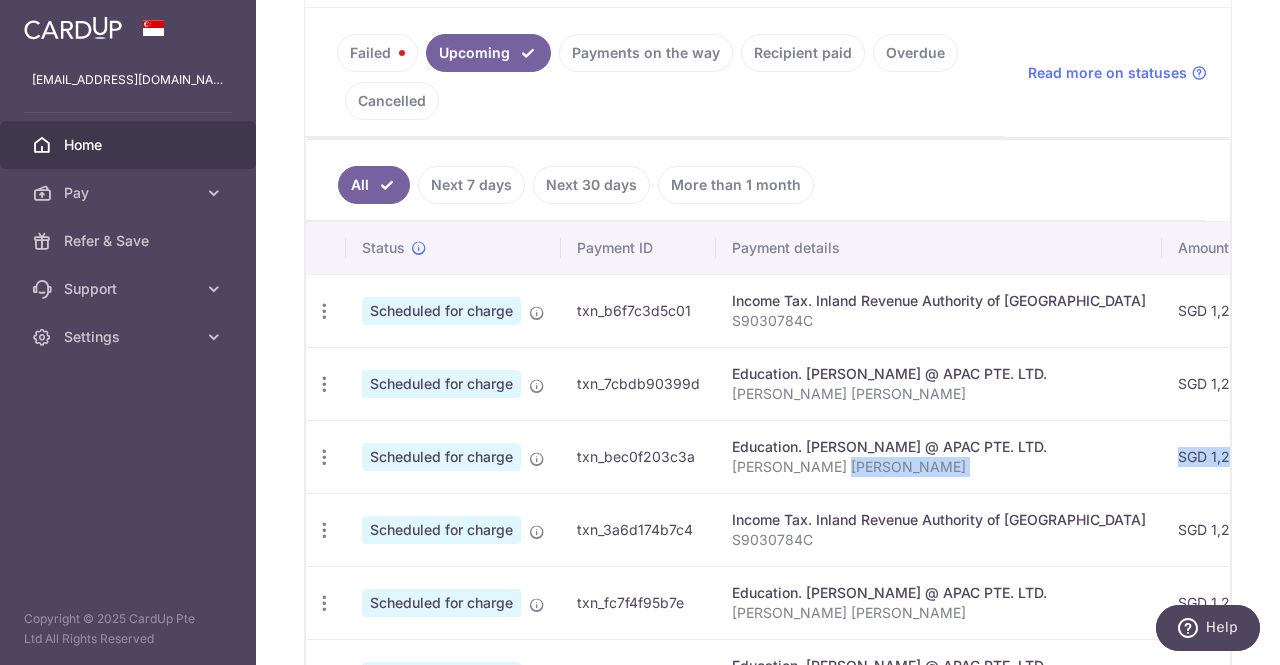 drag, startPoint x: 934, startPoint y: 382, endPoint x: 245, endPoint y: 379, distance: 689.00653 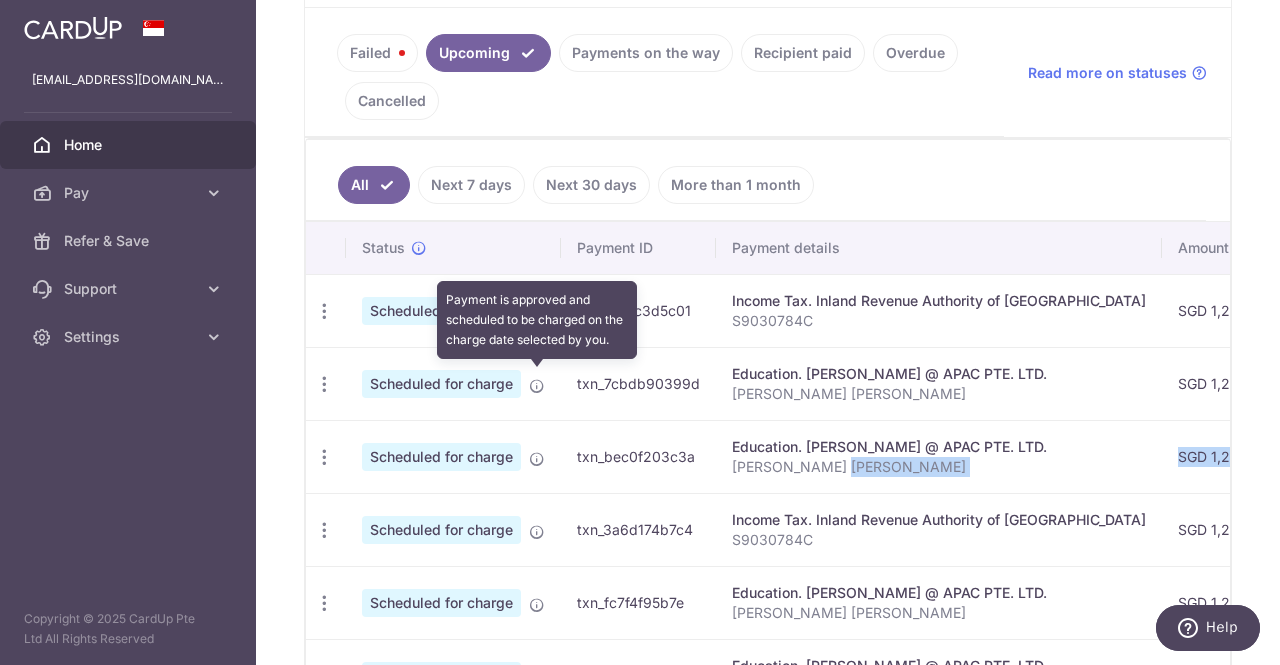 click at bounding box center (537, 386) 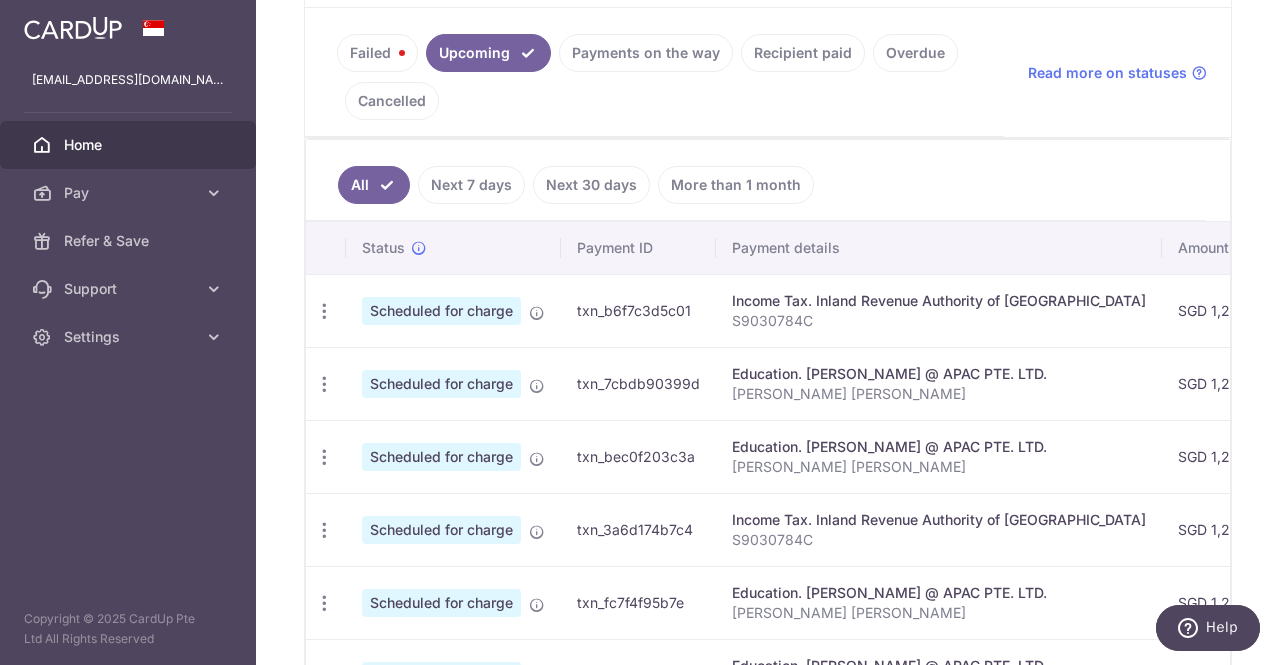 click on "Failed" at bounding box center (377, 53) 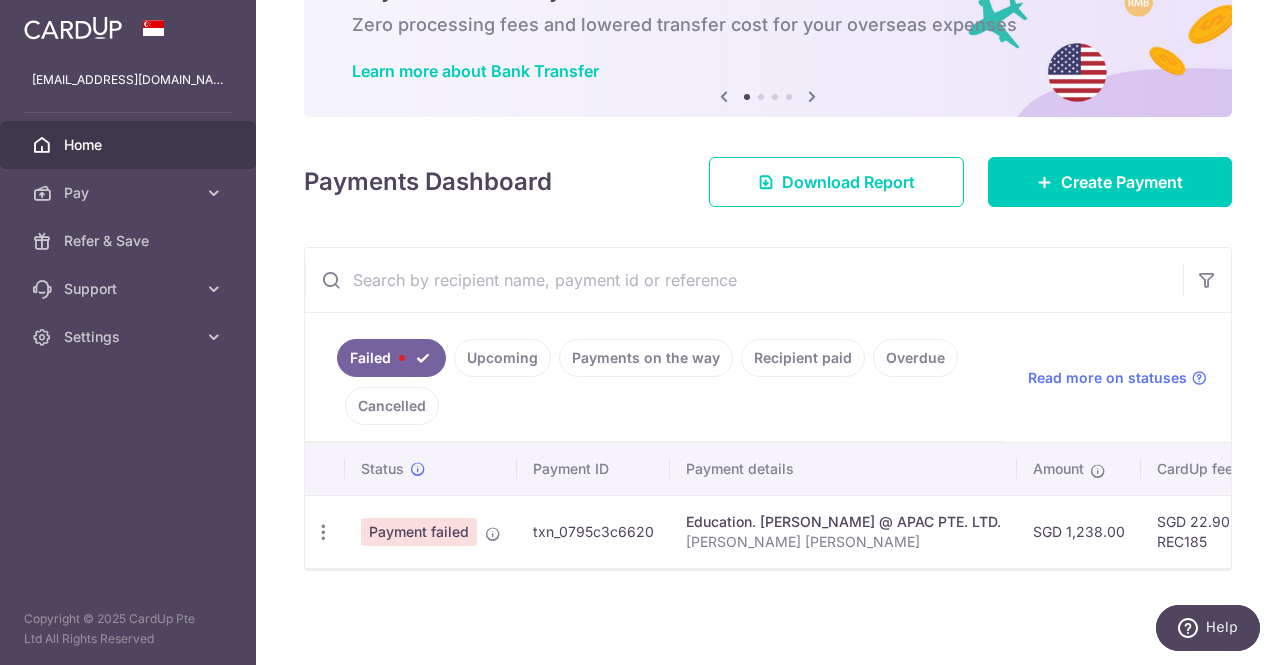 scroll, scrollTop: 120, scrollLeft: 0, axis: vertical 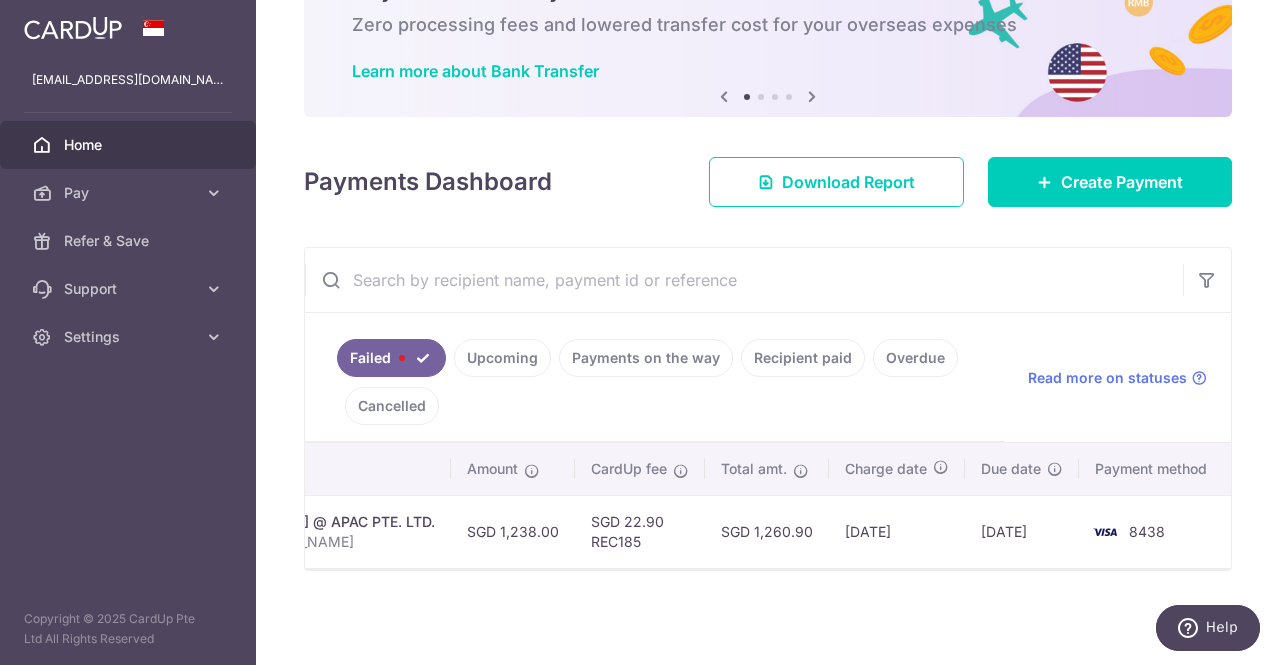 drag, startPoint x: 625, startPoint y: 531, endPoint x: 954, endPoint y: 477, distance: 333.40216 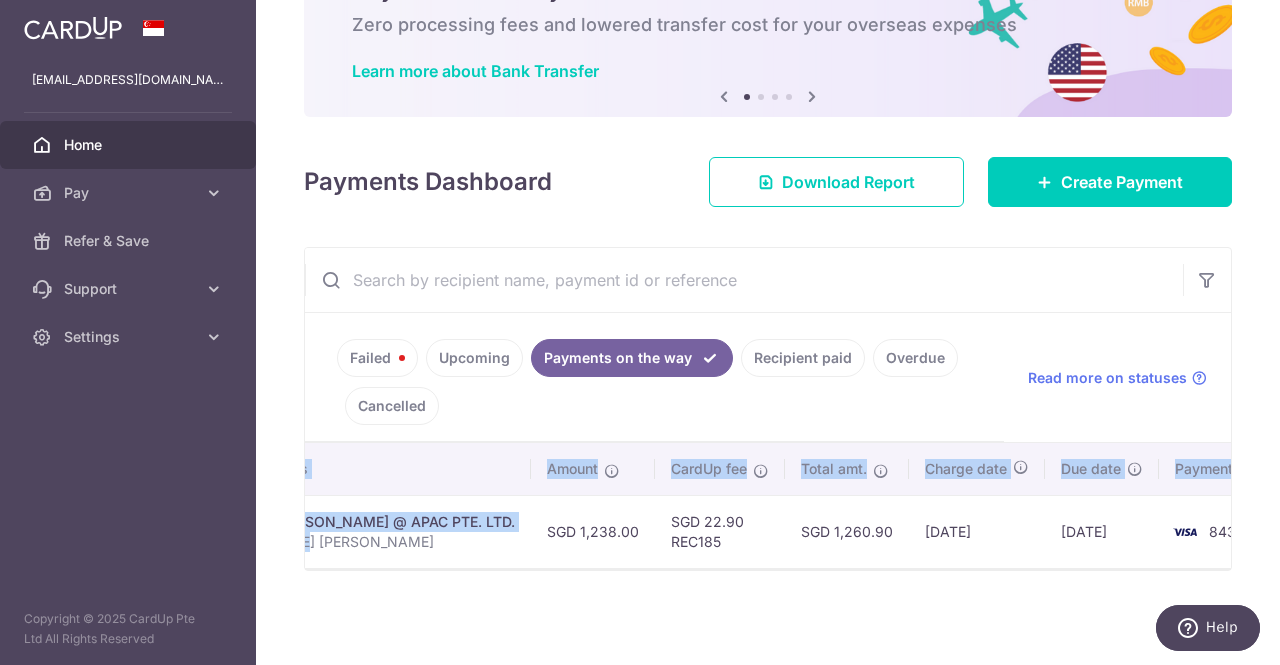 scroll, scrollTop: 0, scrollLeft: 590, axis: horizontal 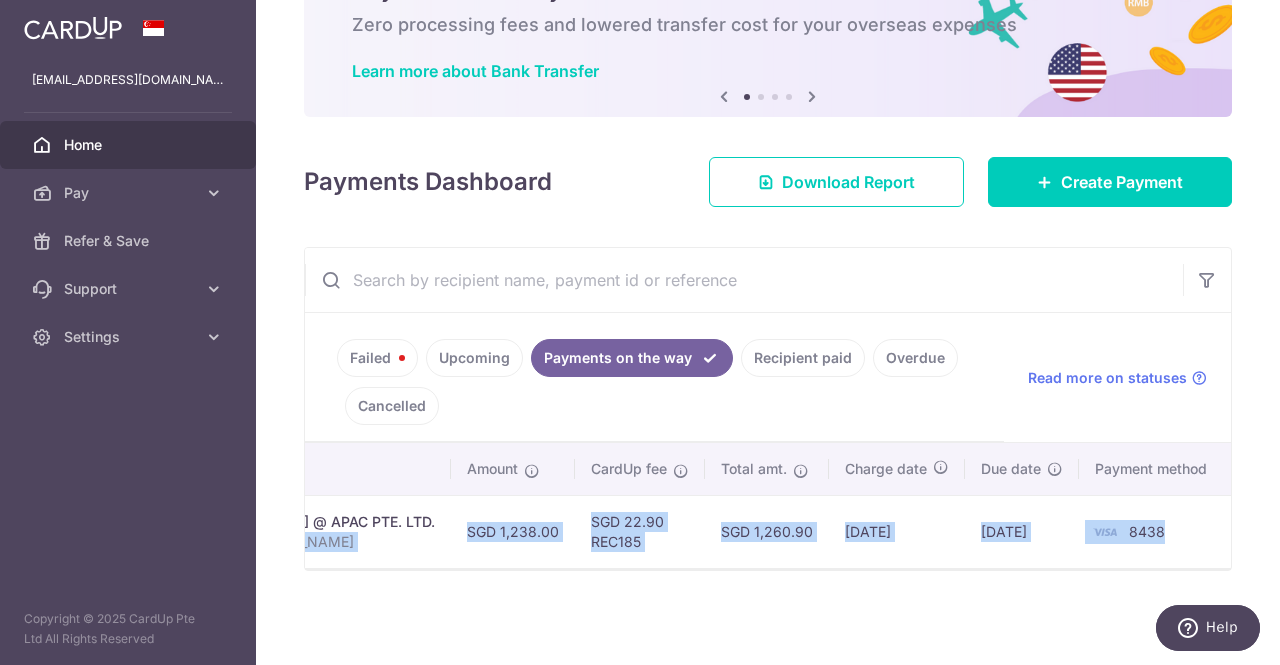 drag, startPoint x: 771, startPoint y: 527, endPoint x: 1164, endPoint y: 523, distance: 393.02036 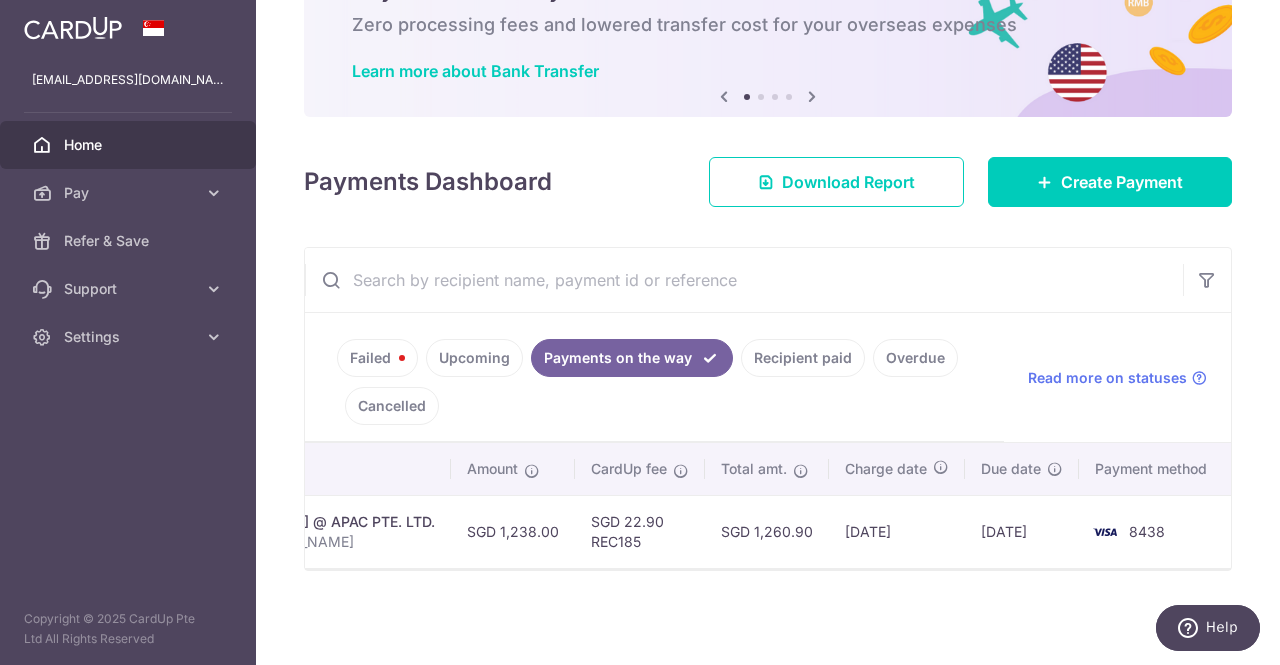 click on "Failed" at bounding box center [377, 358] 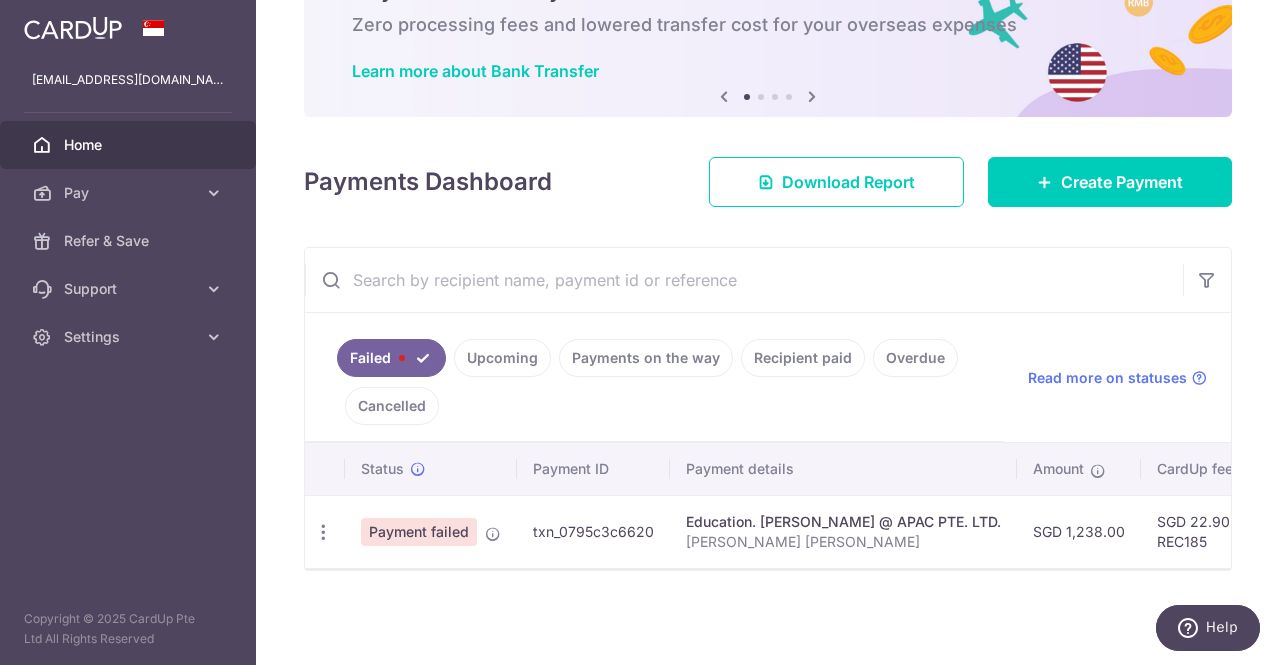 click on "Payments on the way" at bounding box center (646, 358) 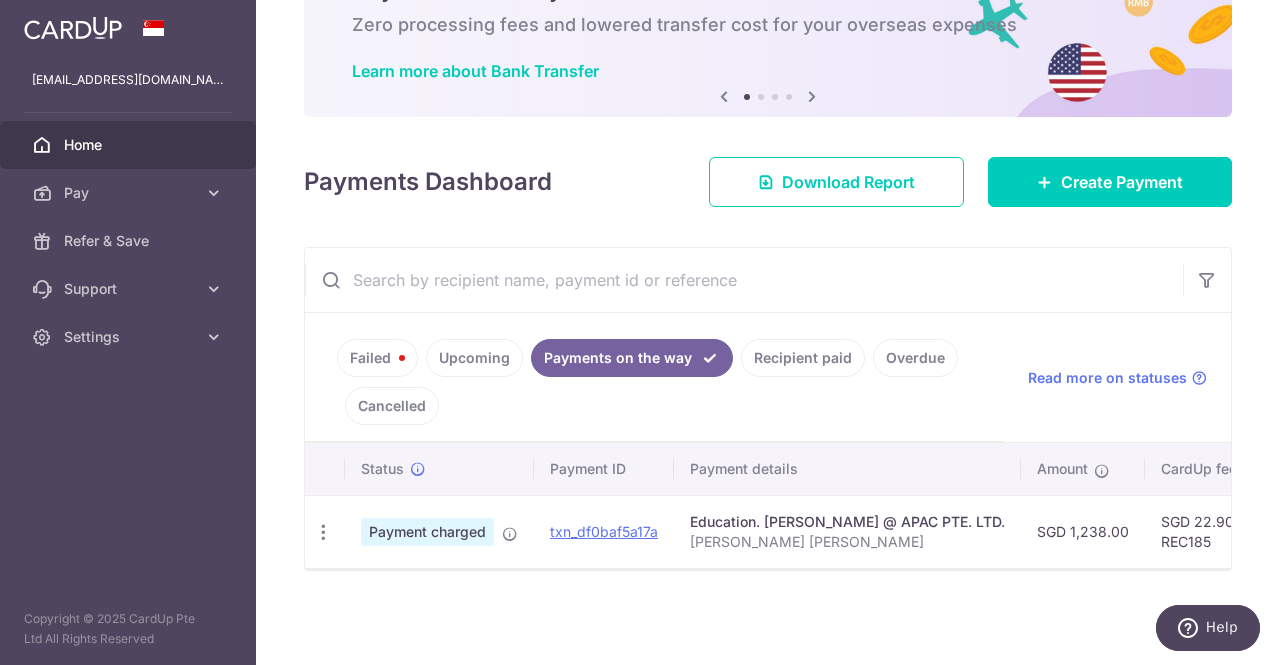 click on "Upcoming" at bounding box center (470, 358) 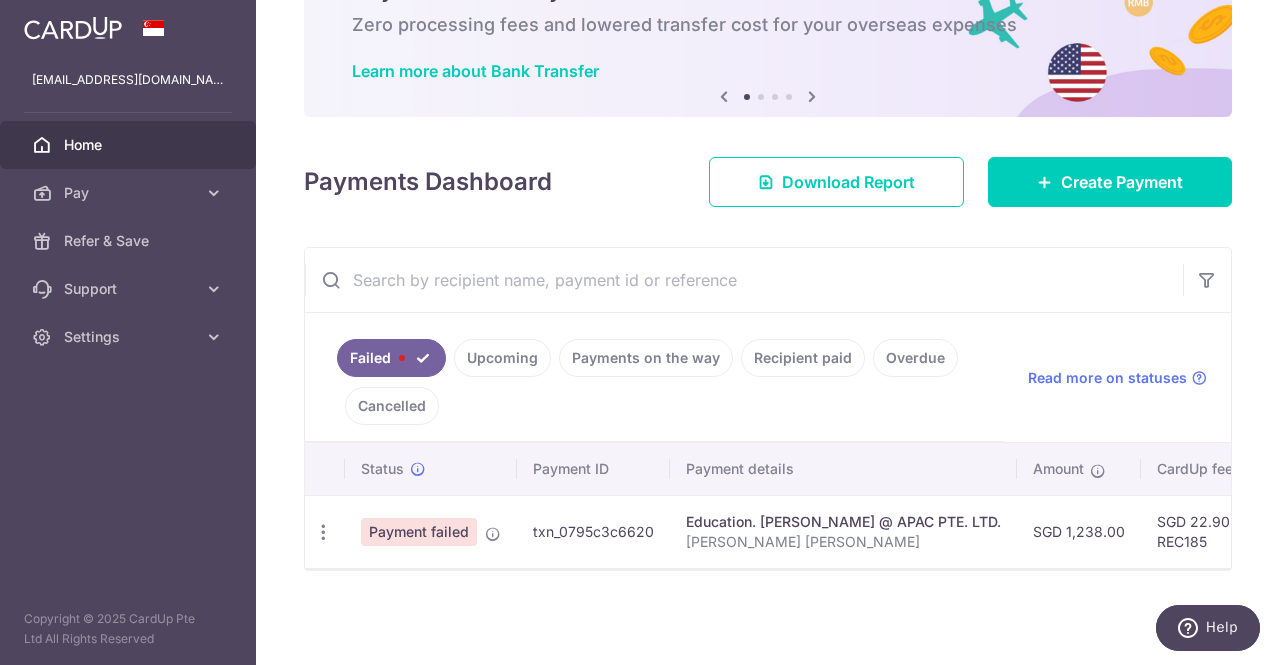 click on "Recipient paid" at bounding box center [803, 358] 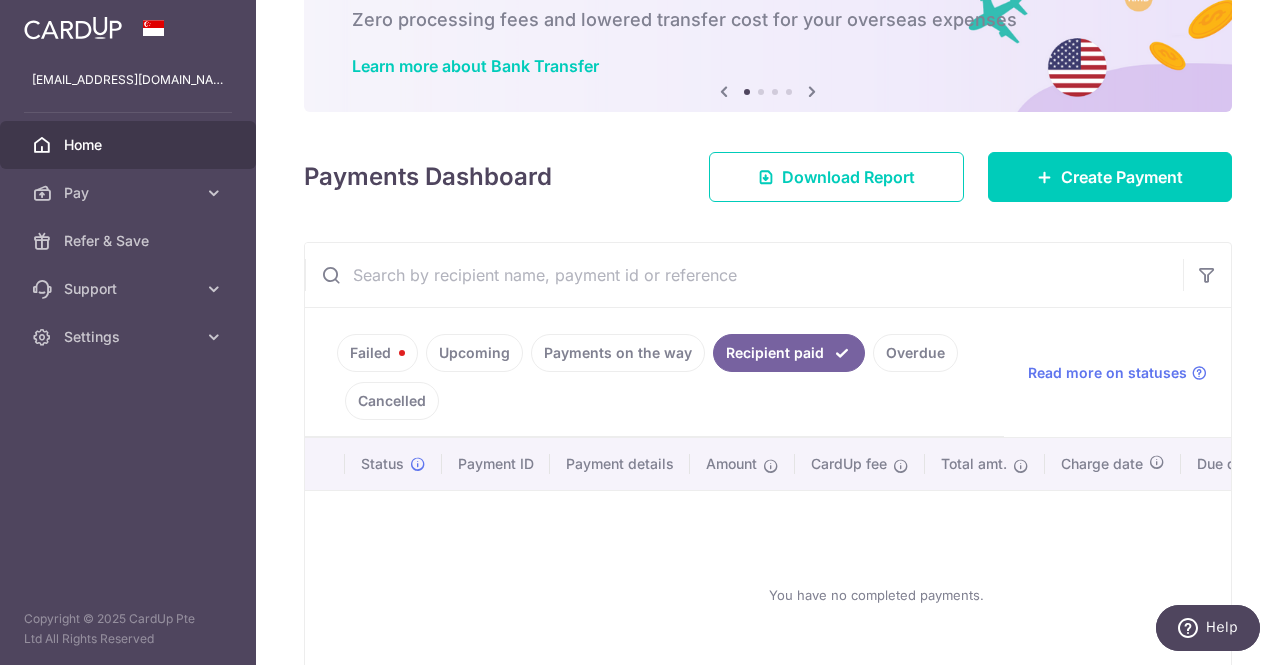 click on "Payments on the way" at bounding box center (618, 353) 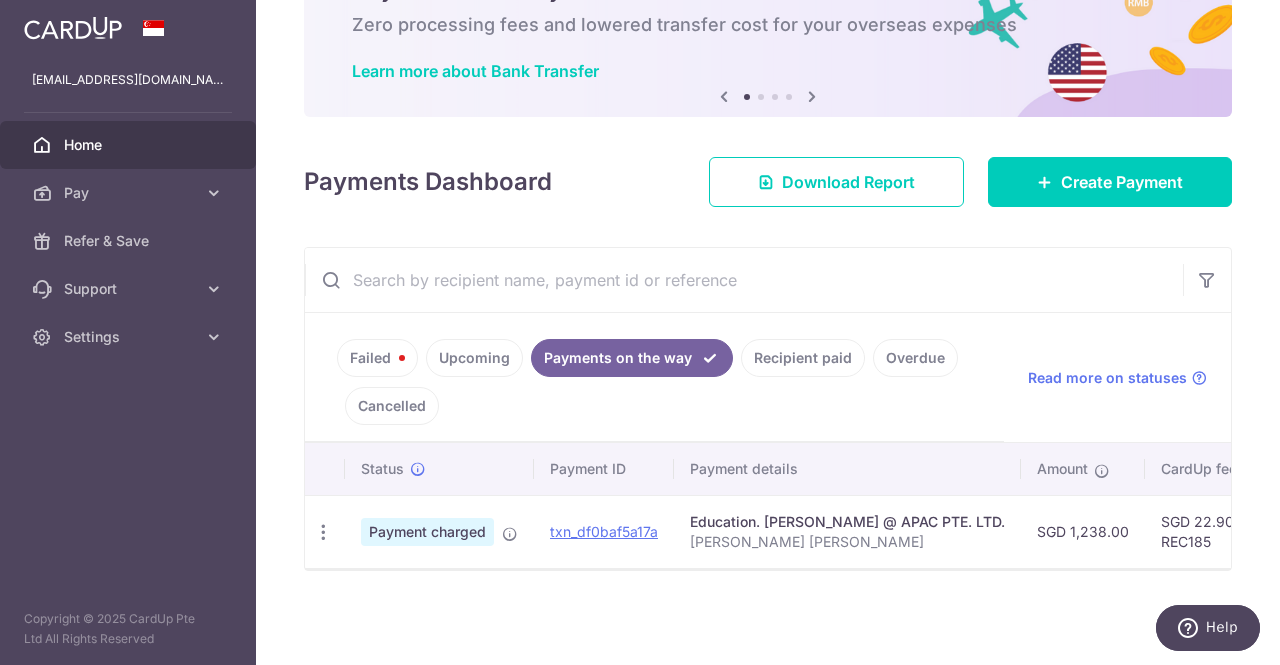click on "Failed" at bounding box center [377, 358] 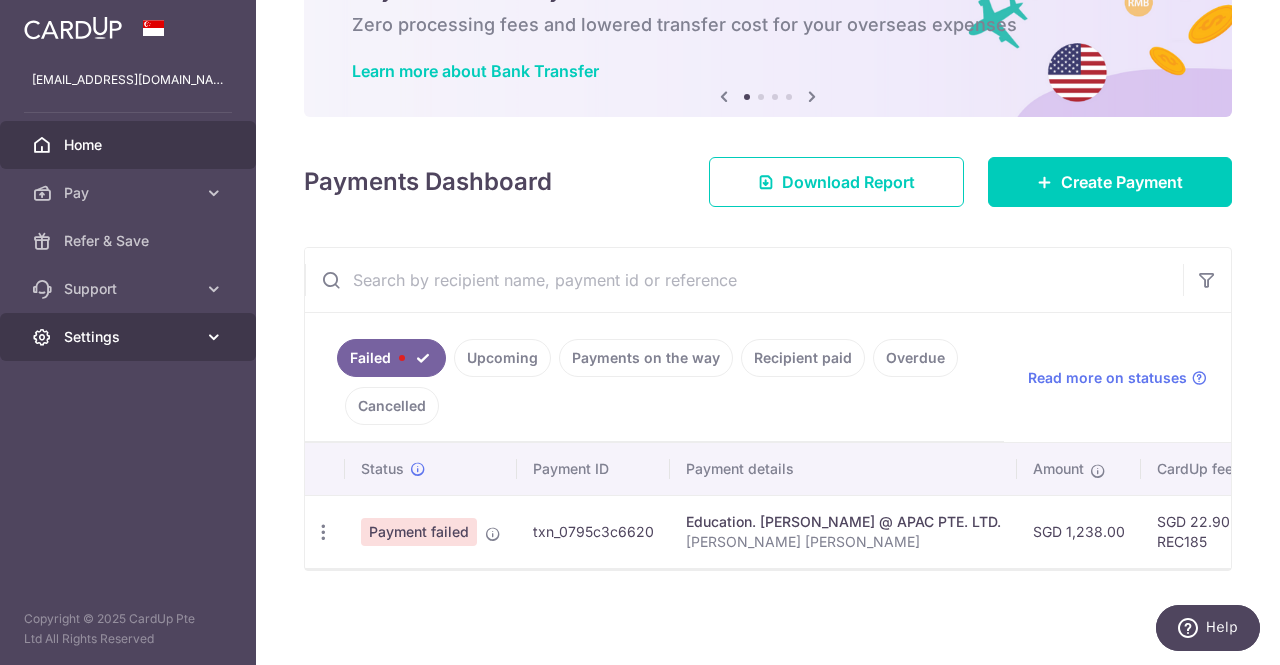 click on "Settings" at bounding box center [130, 337] 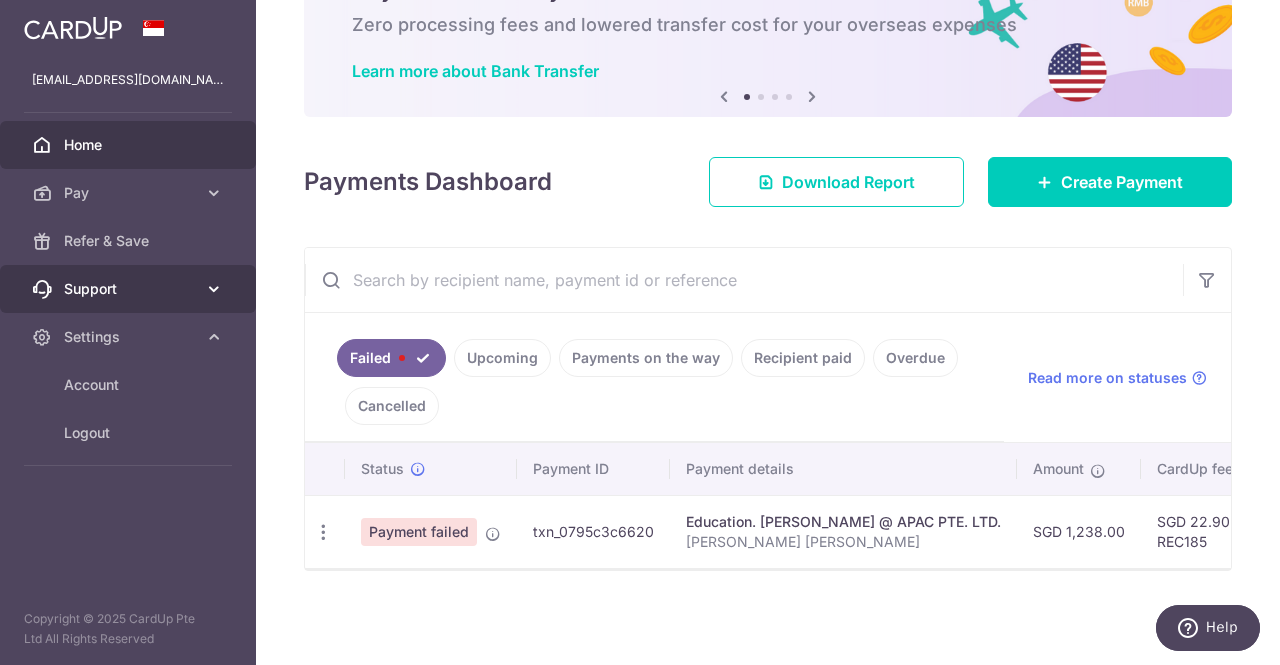 click on "Support" at bounding box center [130, 289] 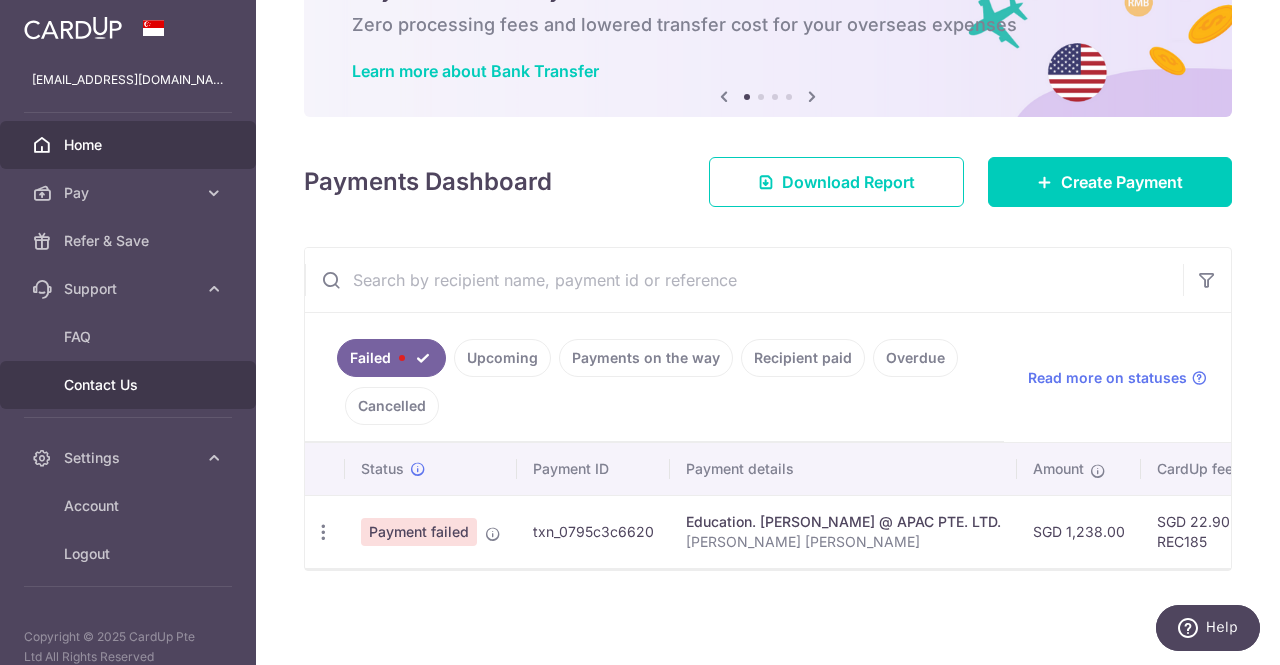 click on "Contact Us" at bounding box center [130, 385] 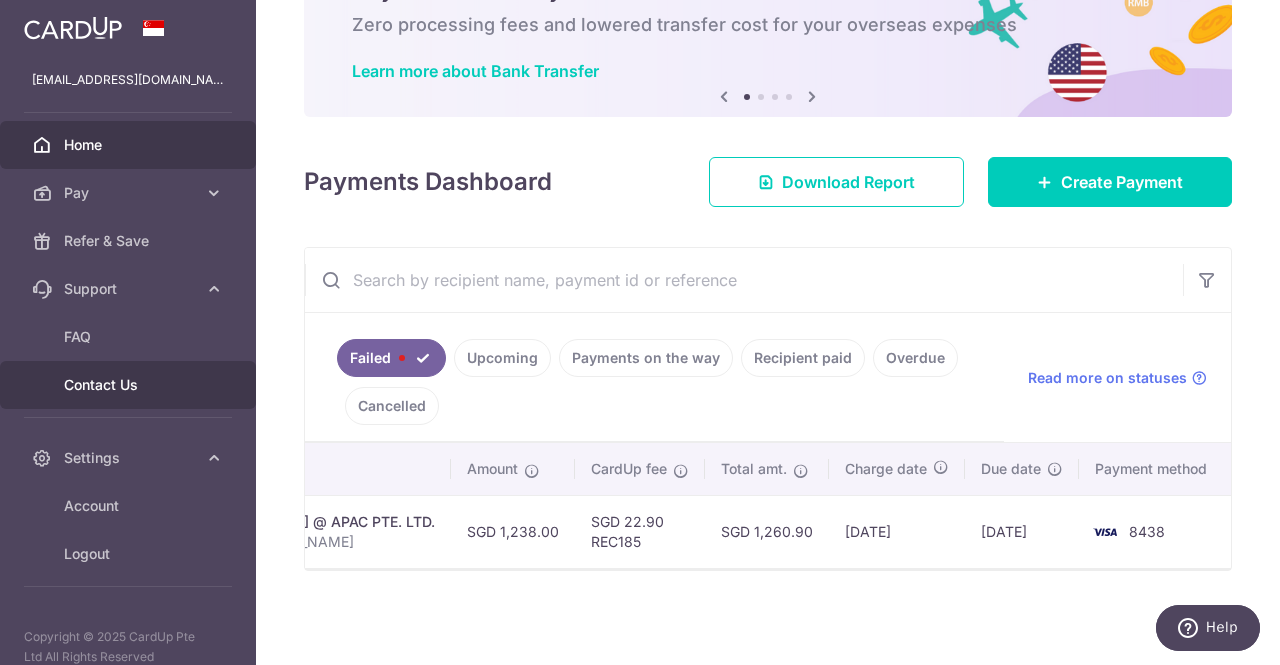 scroll, scrollTop: 0, scrollLeft: 0, axis: both 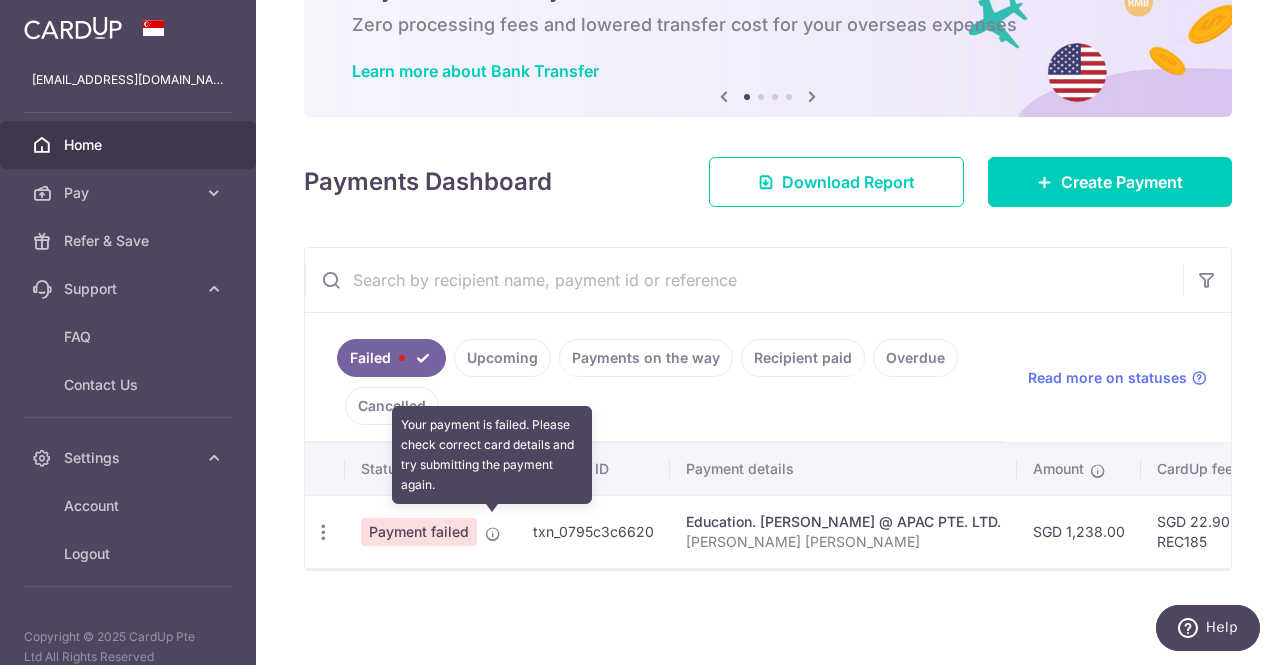 click at bounding box center (493, 534) 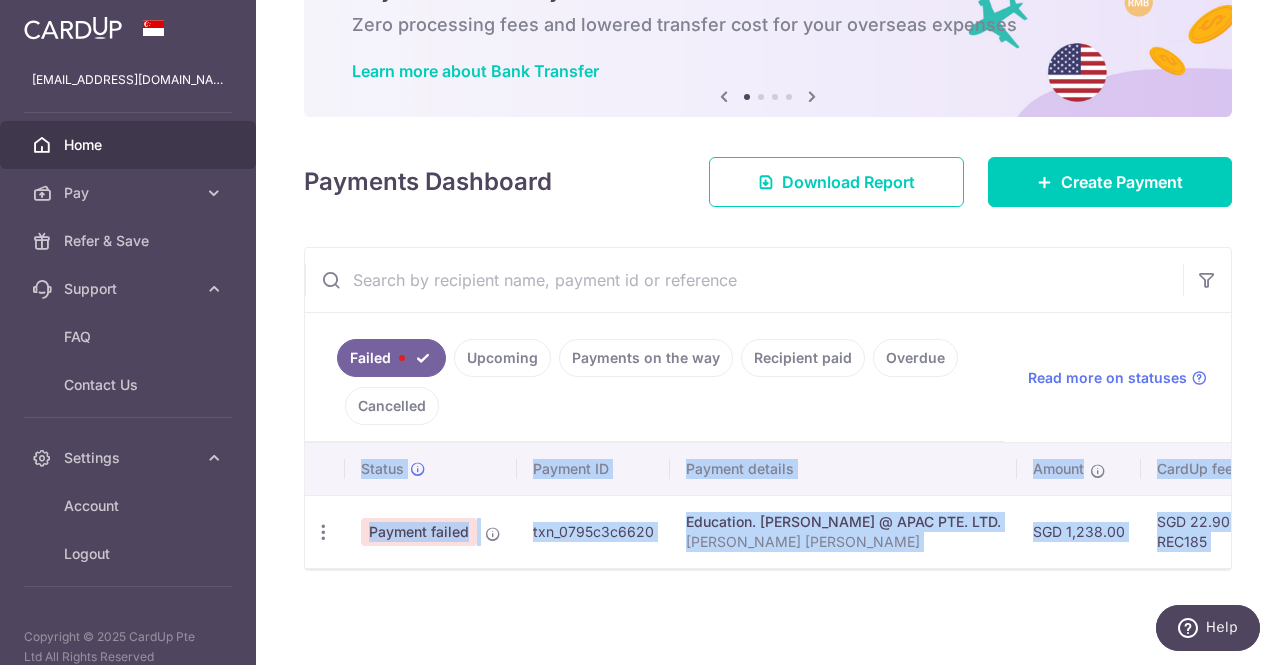 drag, startPoint x: 595, startPoint y: 569, endPoint x: 632, endPoint y: 561, distance: 37.85499 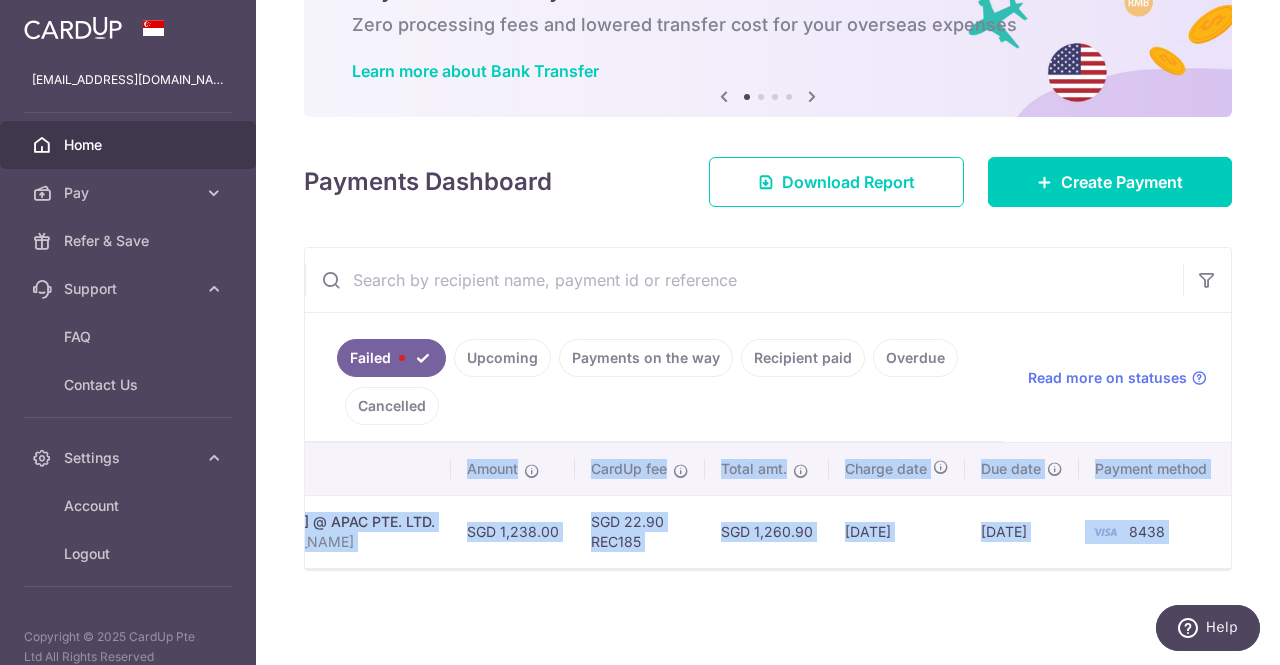 scroll, scrollTop: 0, scrollLeft: 584, axis: horizontal 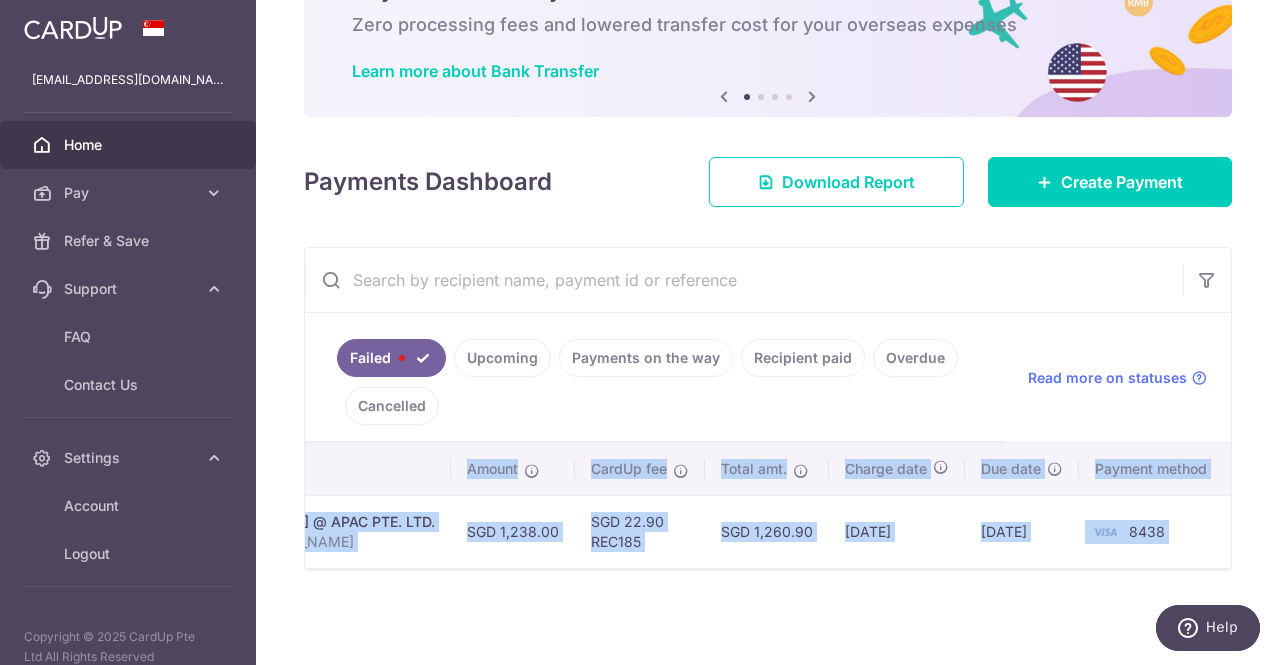 click on "8438" at bounding box center (1155, 531) 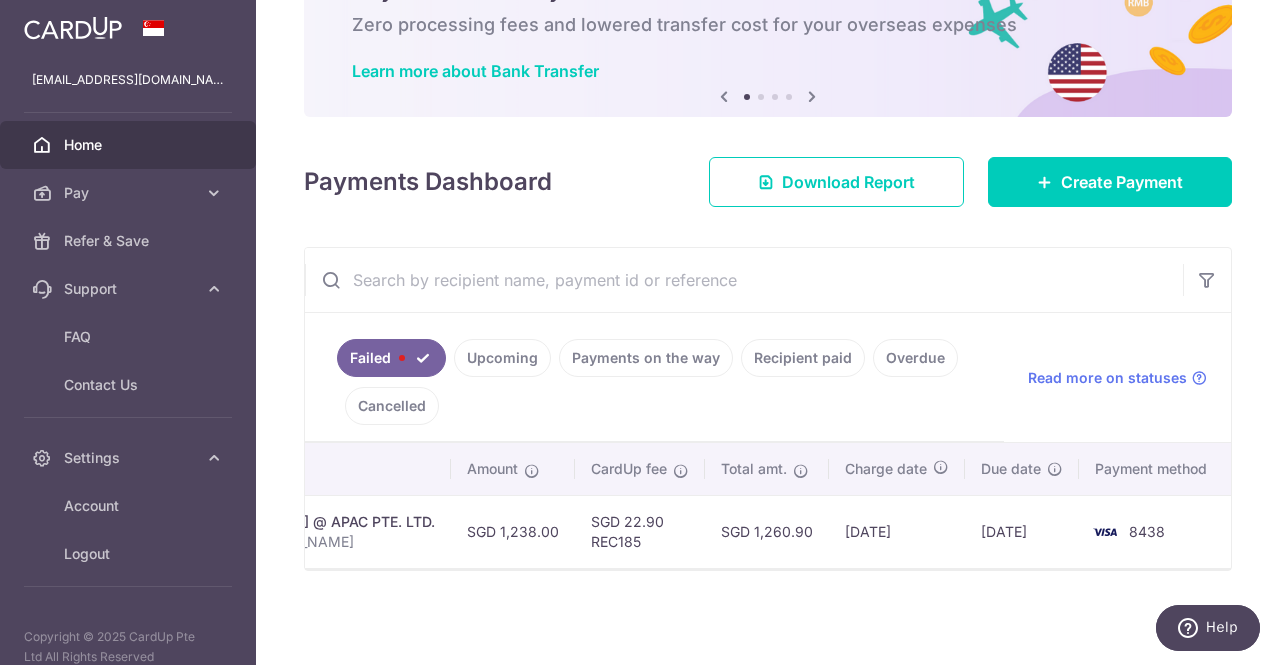 scroll, scrollTop: 0, scrollLeft: 0, axis: both 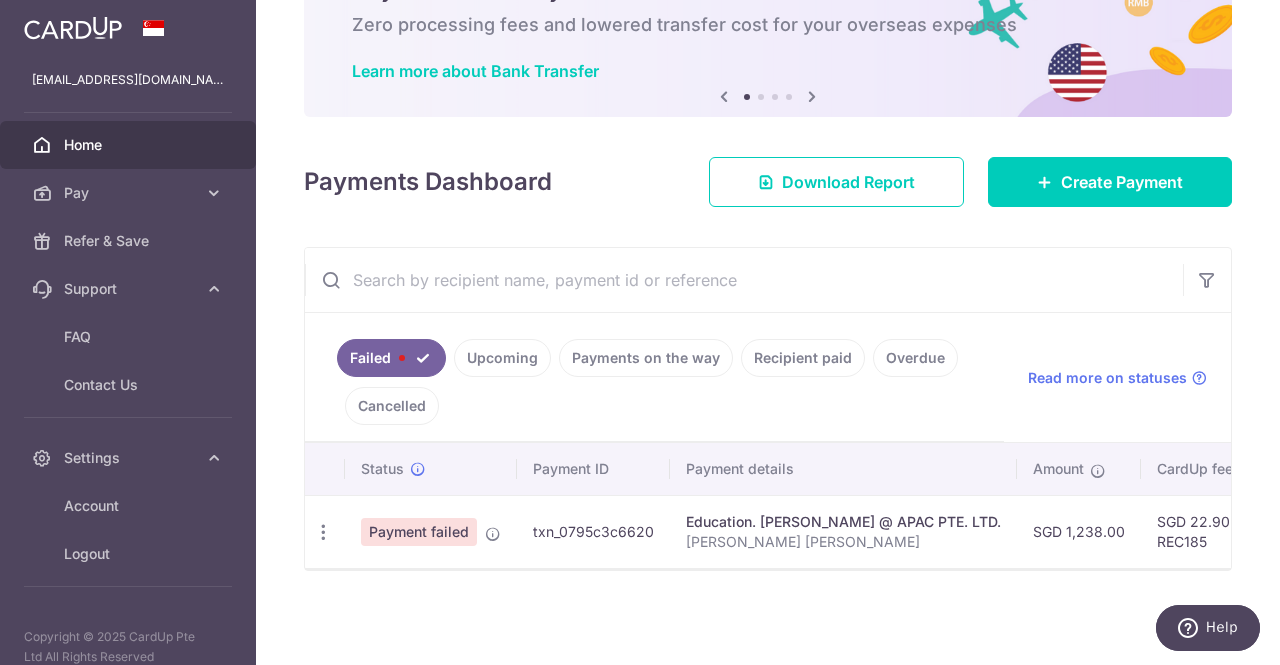 click on "Payment failed" at bounding box center (419, 532) 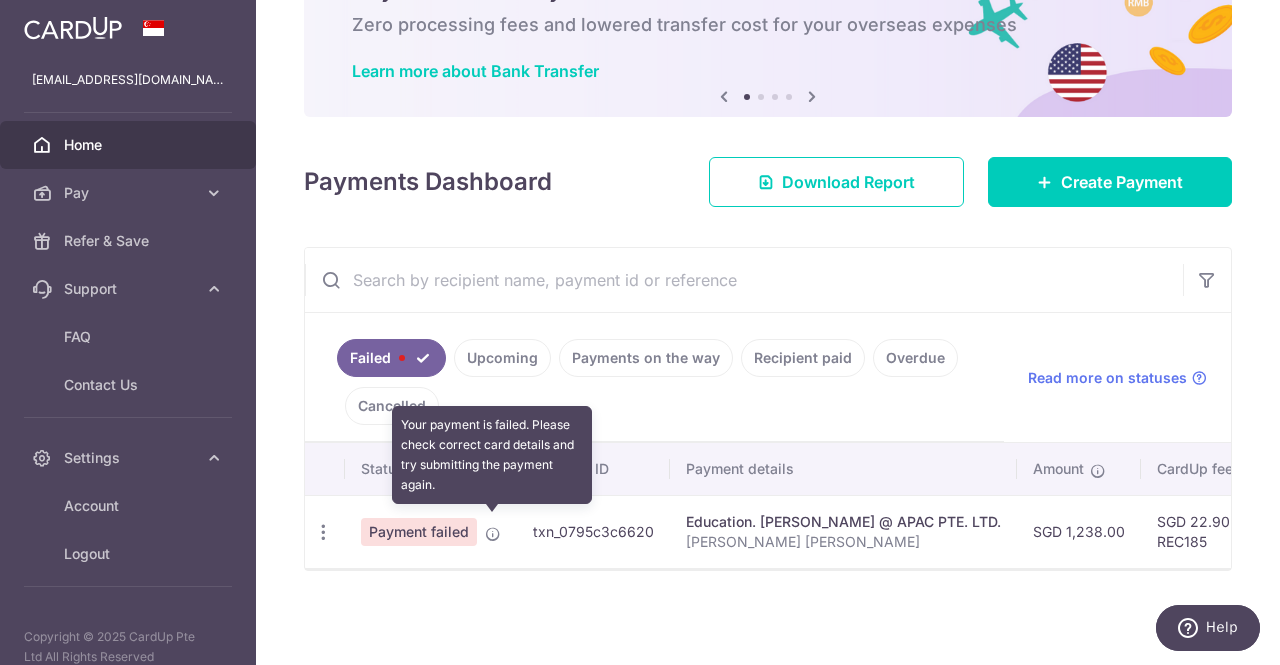 click at bounding box center (493, 534) 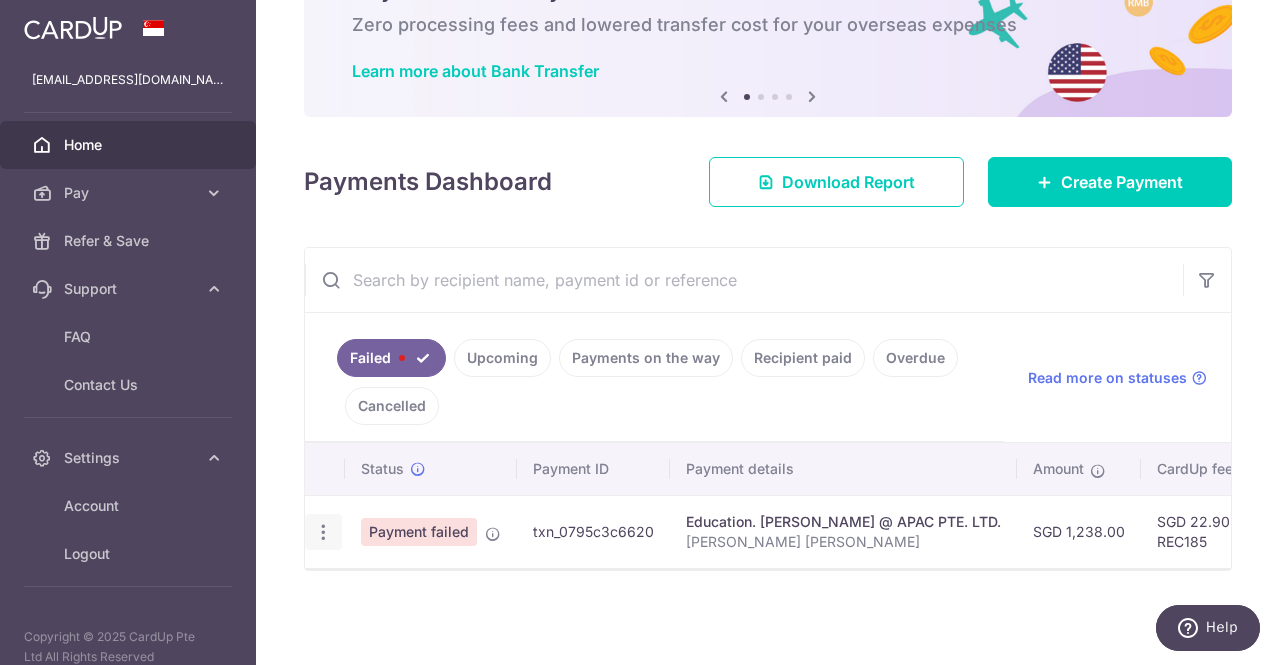 click at bounding box center [323, 532] 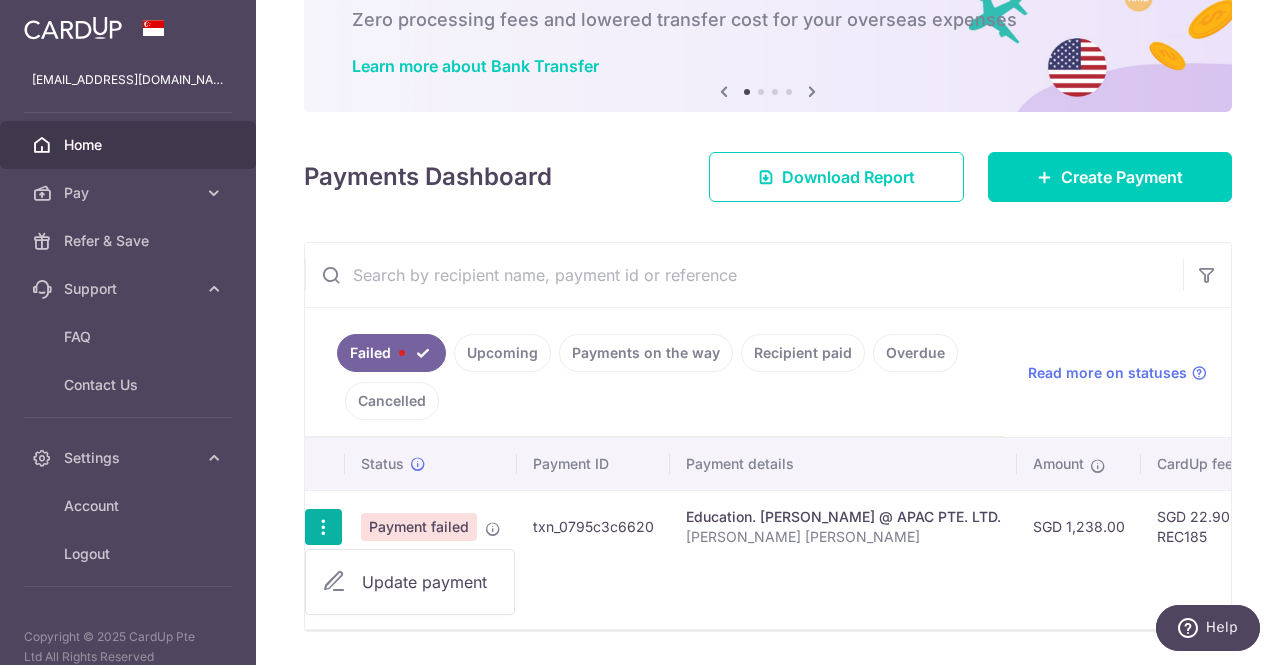 click on "Update payment" at bounding box center [430, 582] 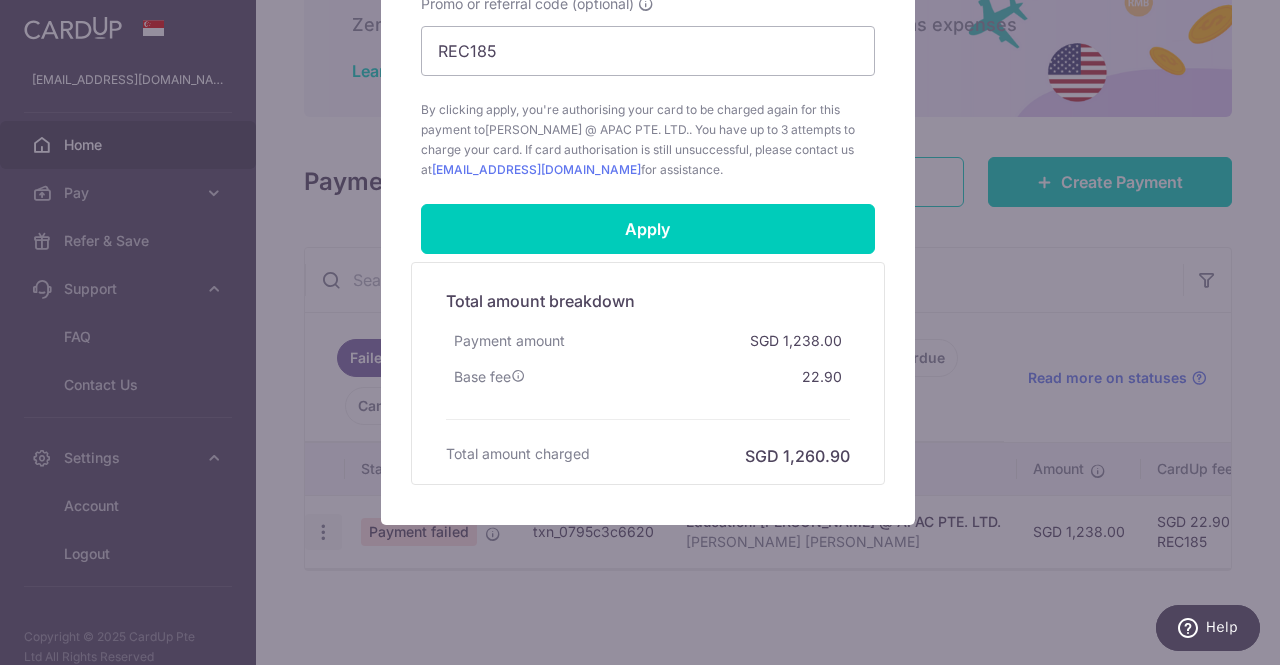 scroll, scrollTop: 0, scrollLeft: 0, axis: both 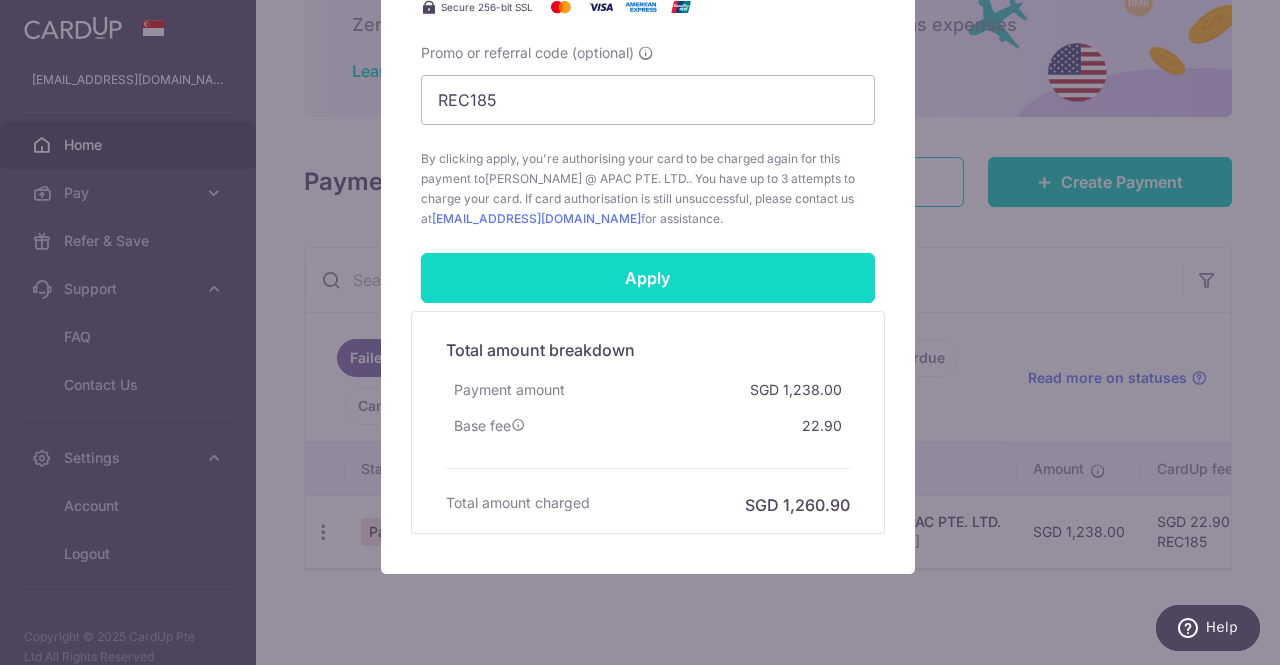 click on "Apply" at bounding box center (648, 278) 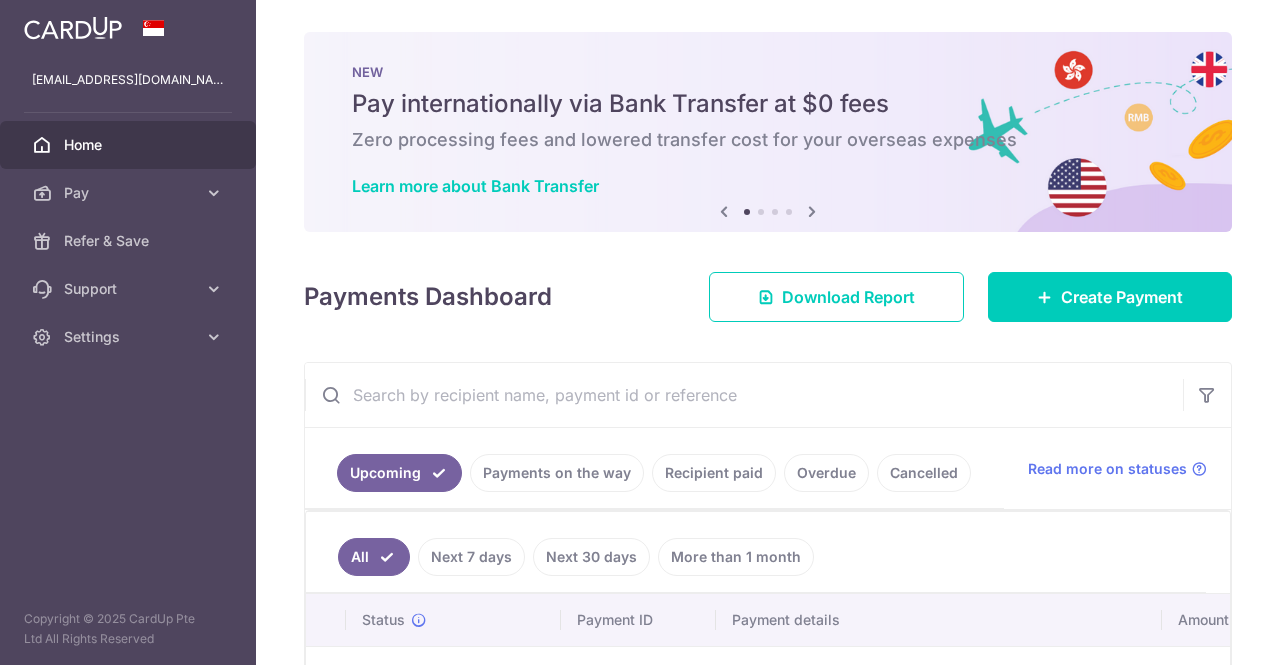 scroll, scrollTop: 0, scrollLeft: 0, axis: both 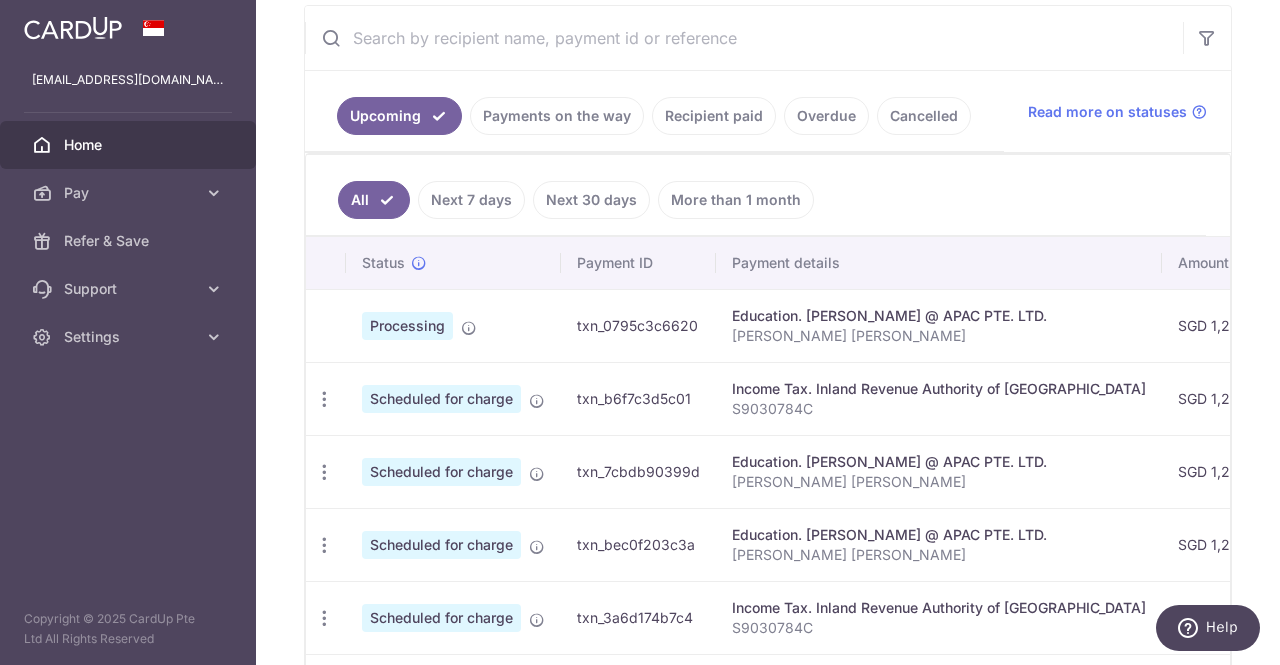 drag, startPoint x: 330, startPoint y: 532, endPoint x: 348, endPoint y: 519, distance: 22.203604 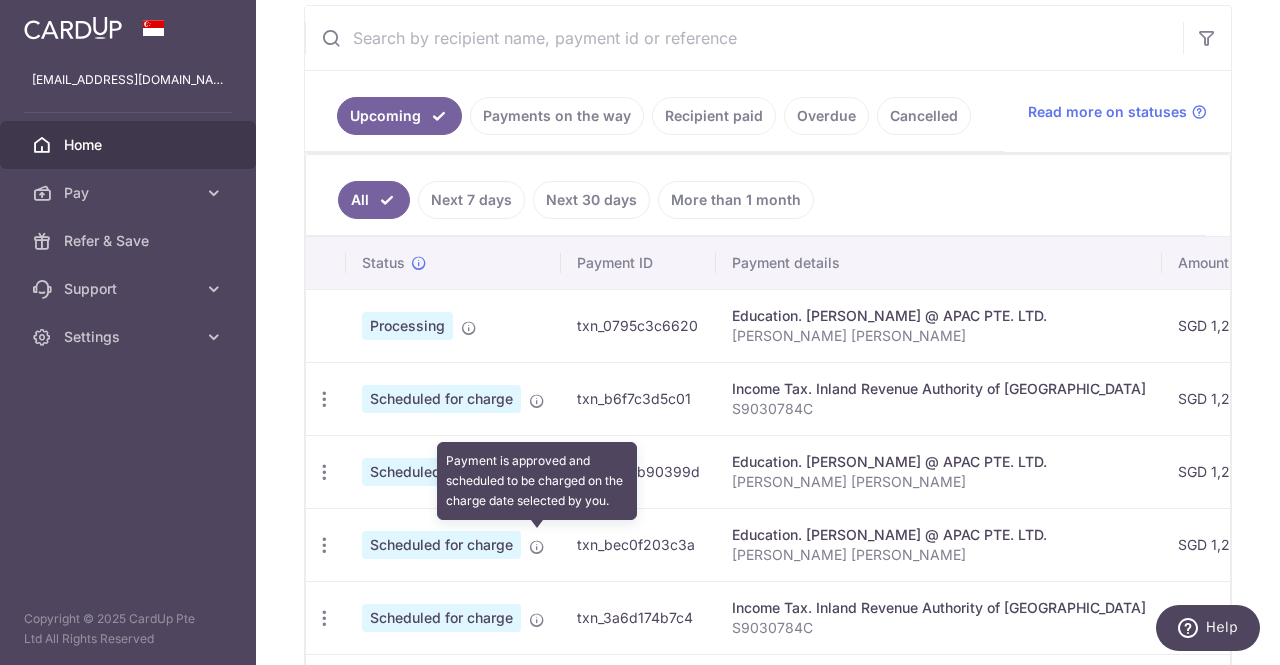 click at bounding box center [537, 547] 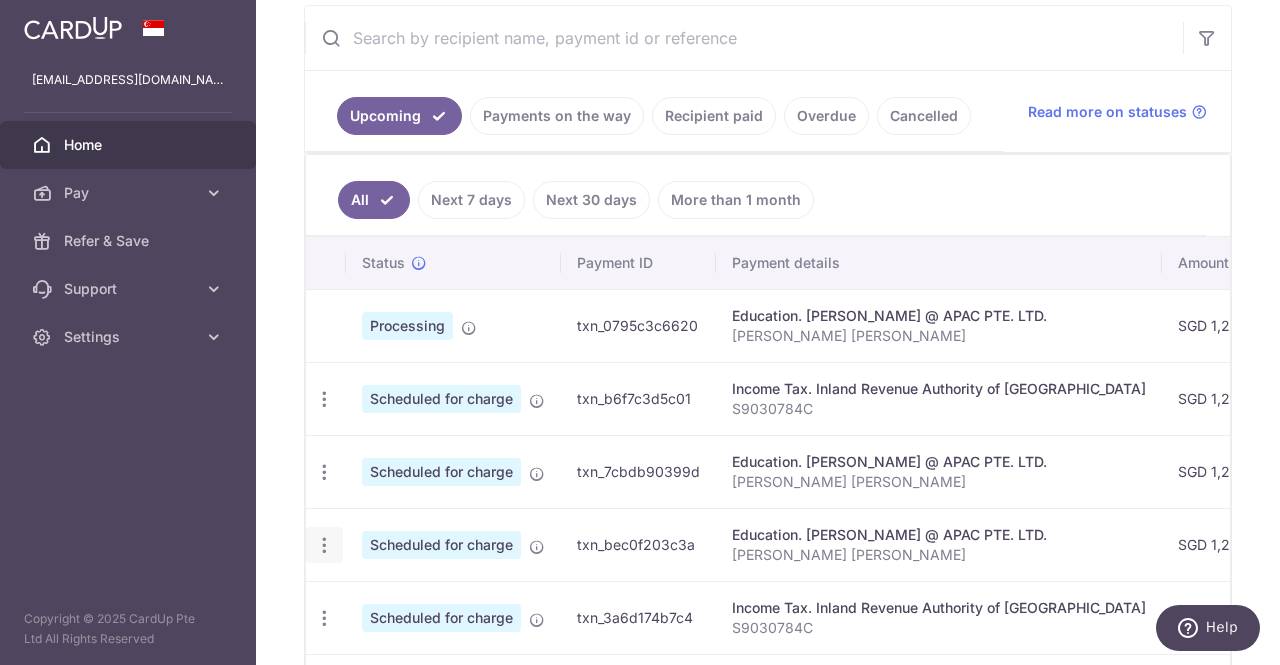 click at bounding box center (324, 399) 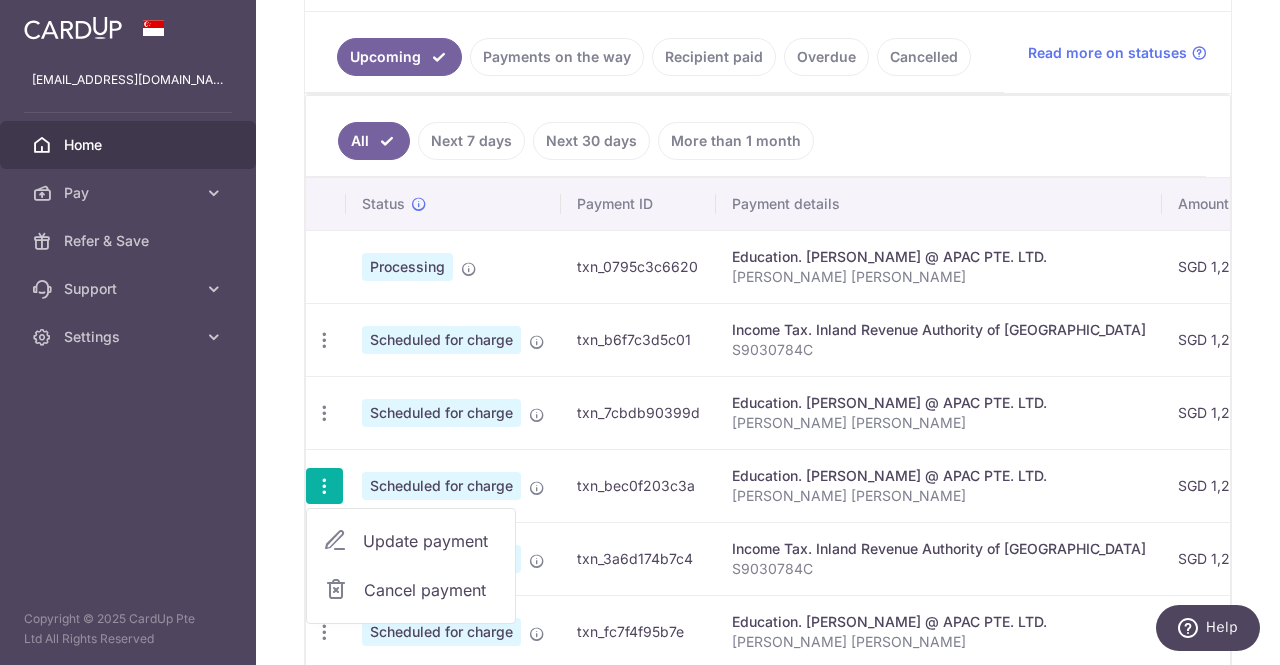 scroll, scrollTop: 481, scrollLeft: 0, axis: vertical 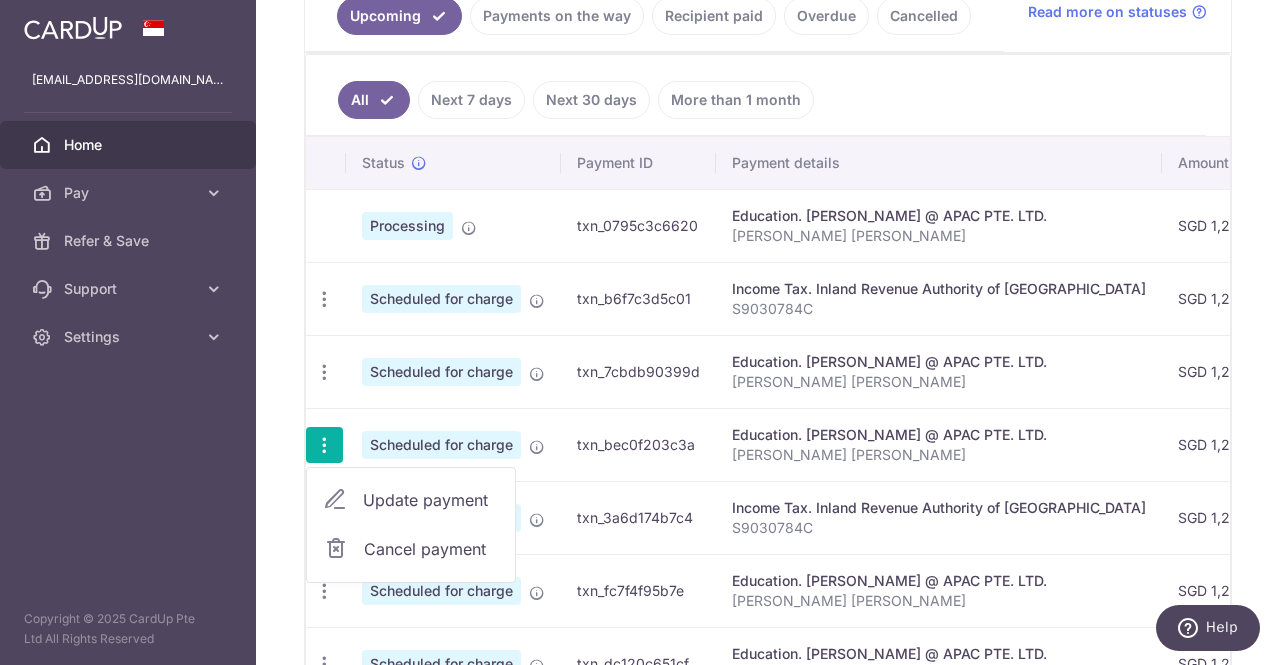 click on "Update payment" at bounding box center (431, 500) 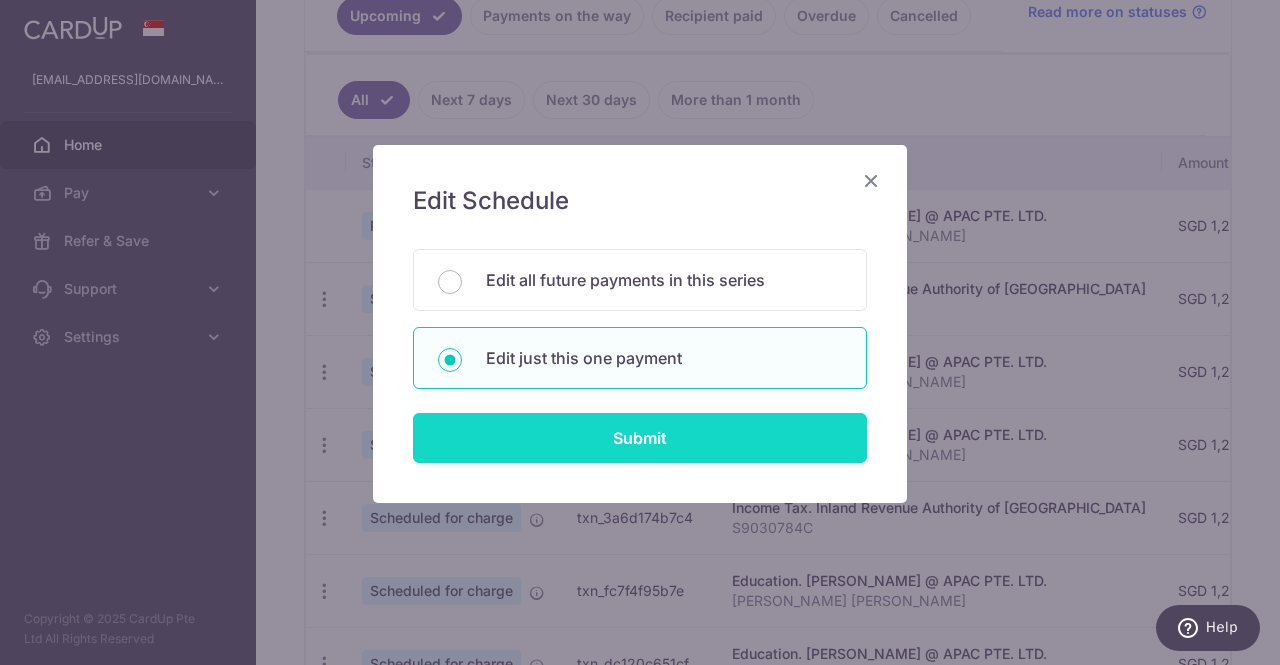 click on "Submit" at bounding box center (640, 438) 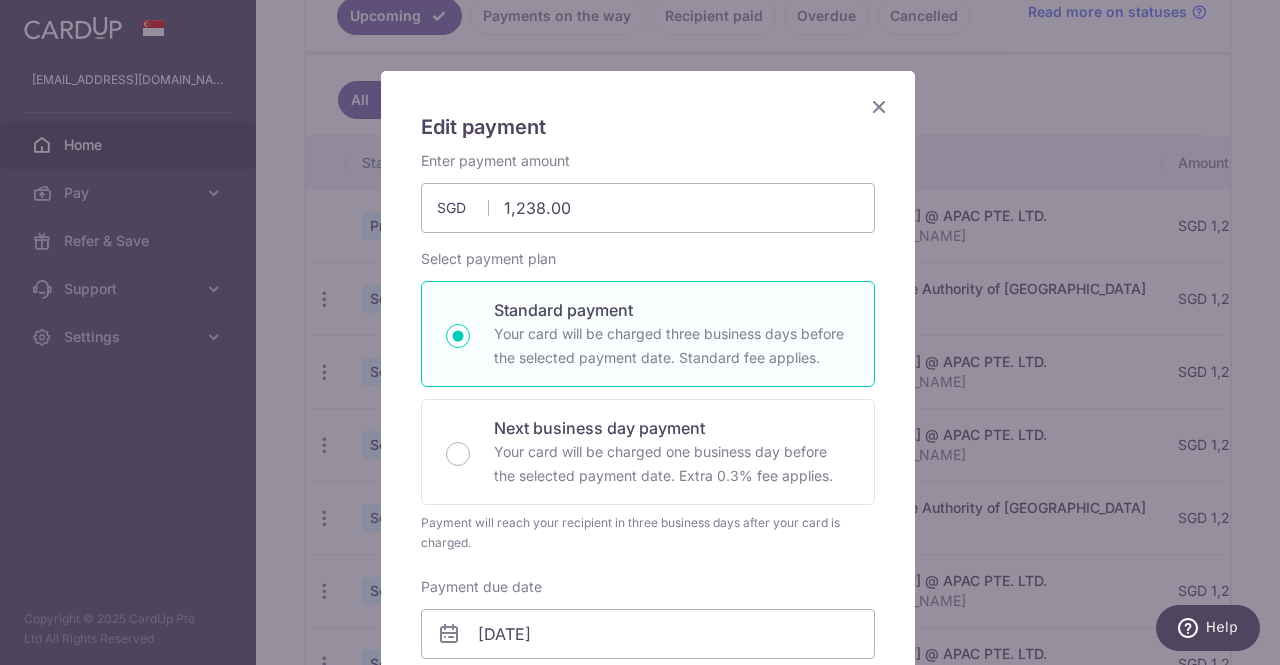 scroll, scrollTop: 0, scrollLeft: 0, axis: both 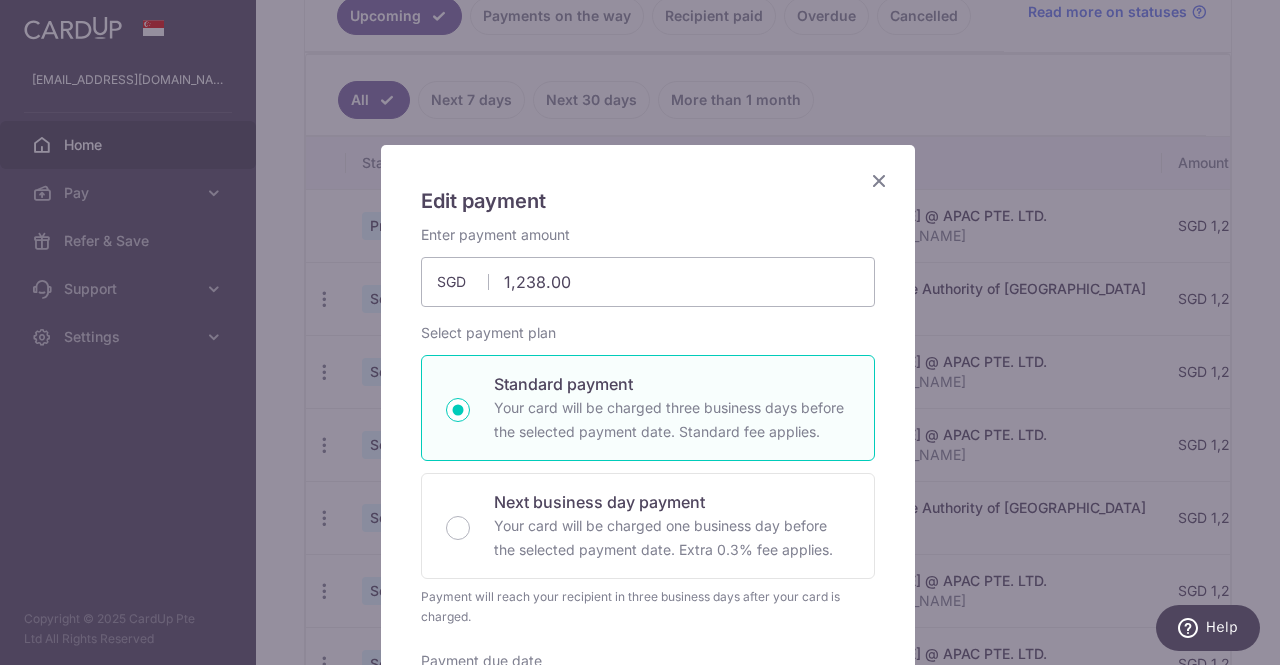 click at bounding box center [879, 180] 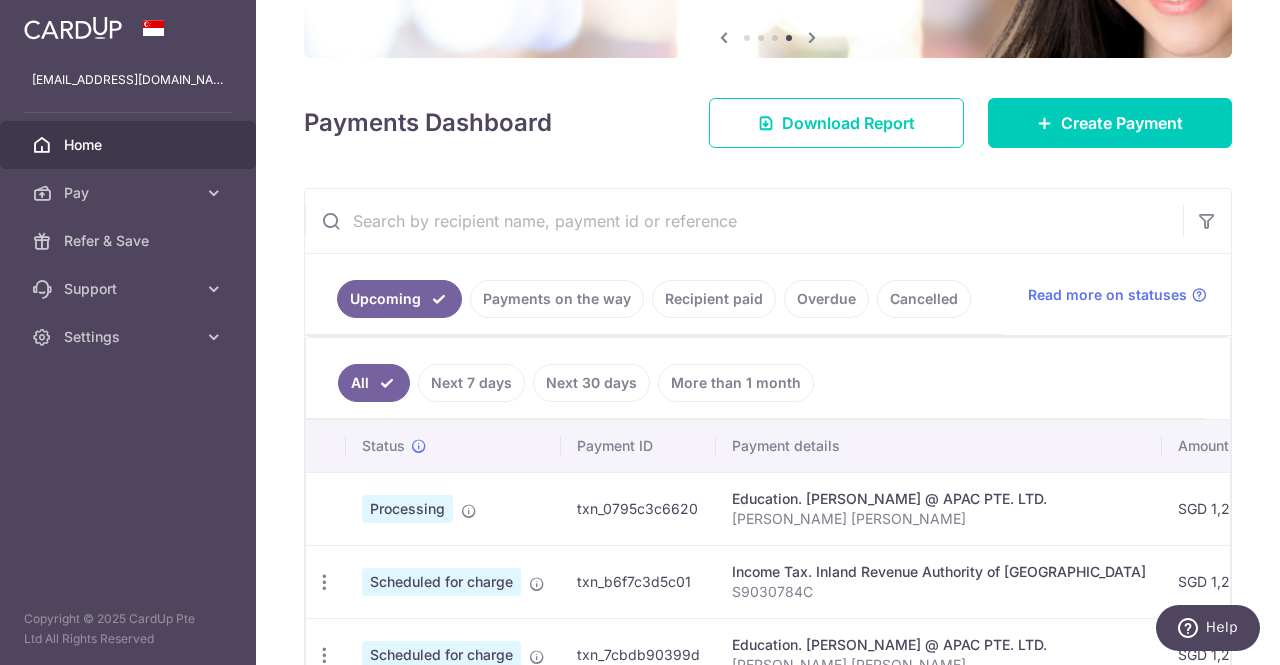 scroll, scrollTop: 181, scrollLeft: 0, axis: vertical 